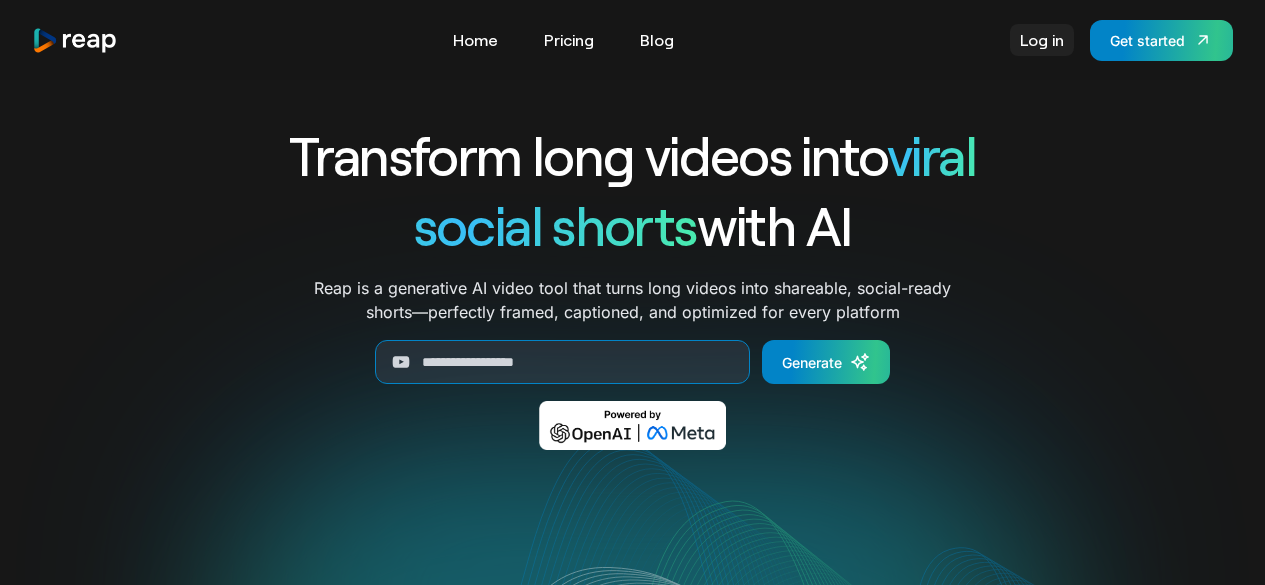 scroll, scrollTop: 0, scrollLeft: 0, axis: both 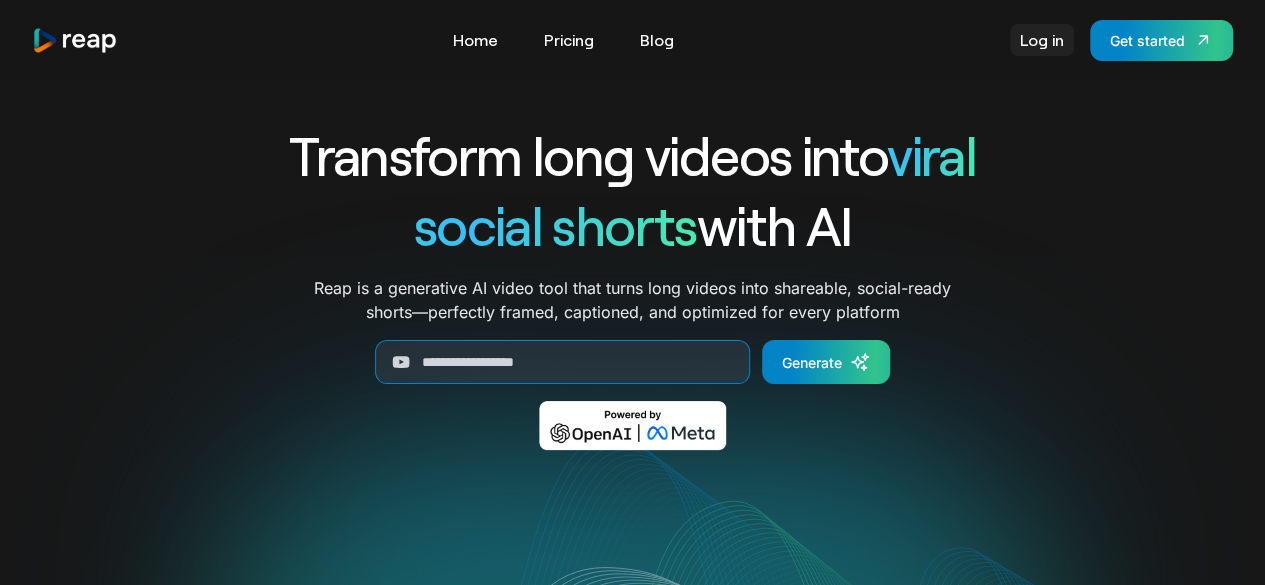 click on "Log in" at bounding box center [1042, 40] 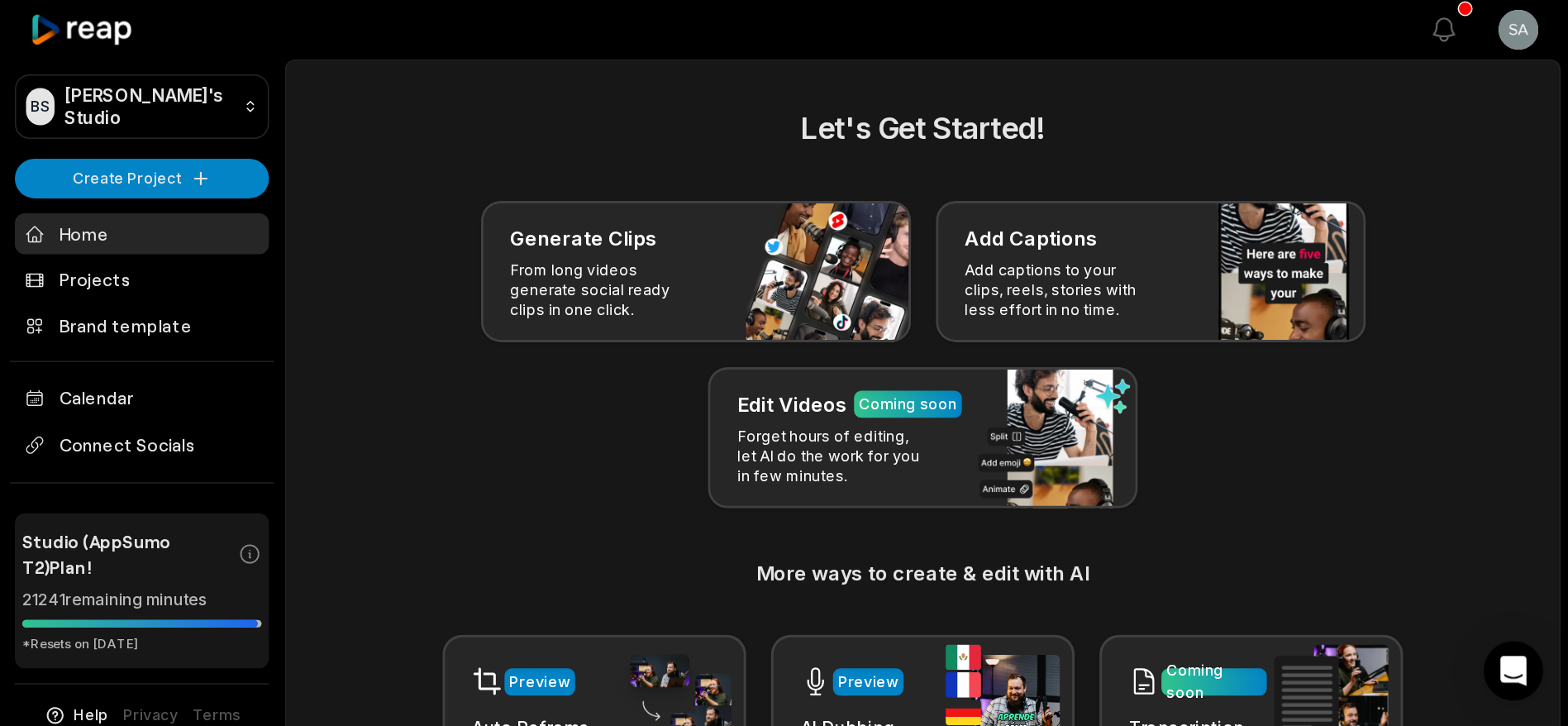 scroll, scrollTop: 0, scrollLeft: 0, axis: both 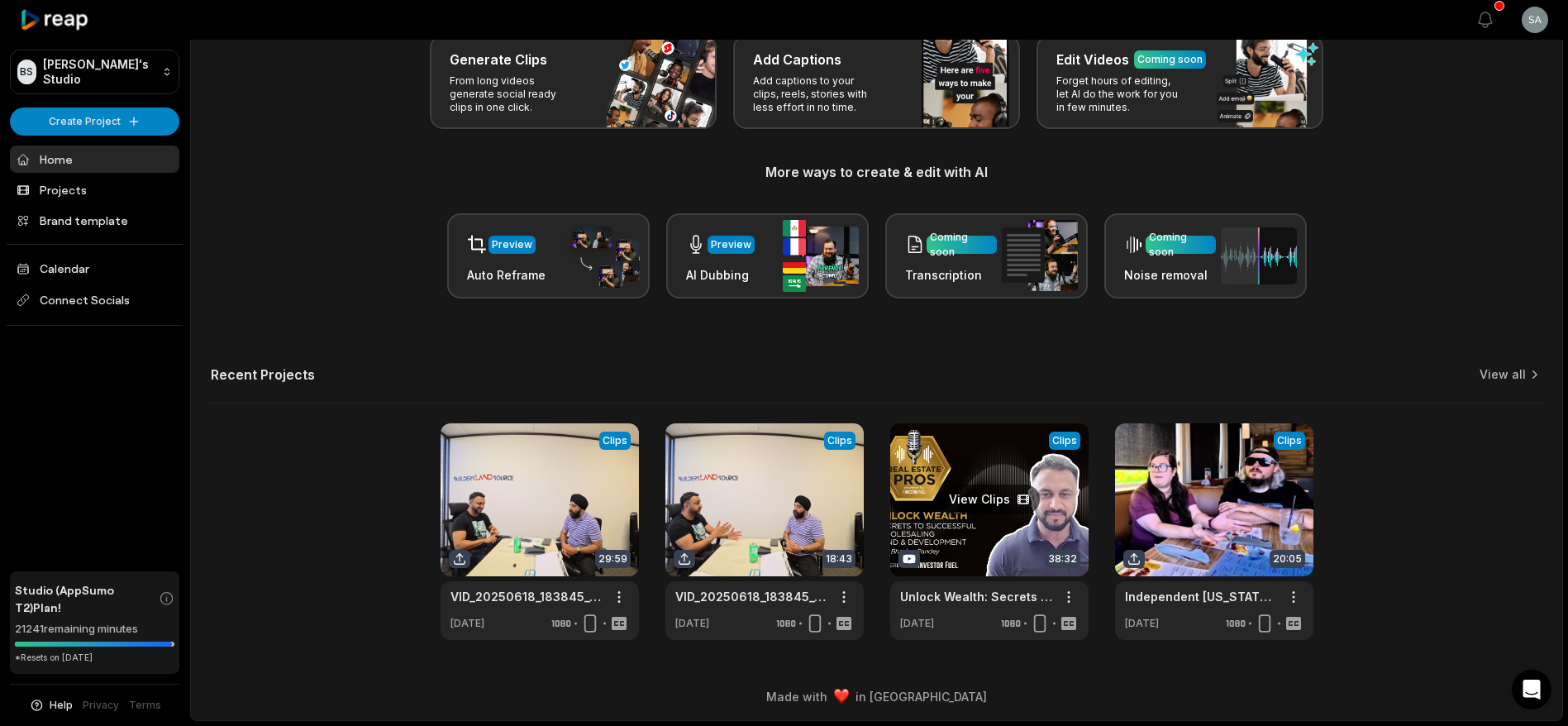 click at bounding box center [989, 532] 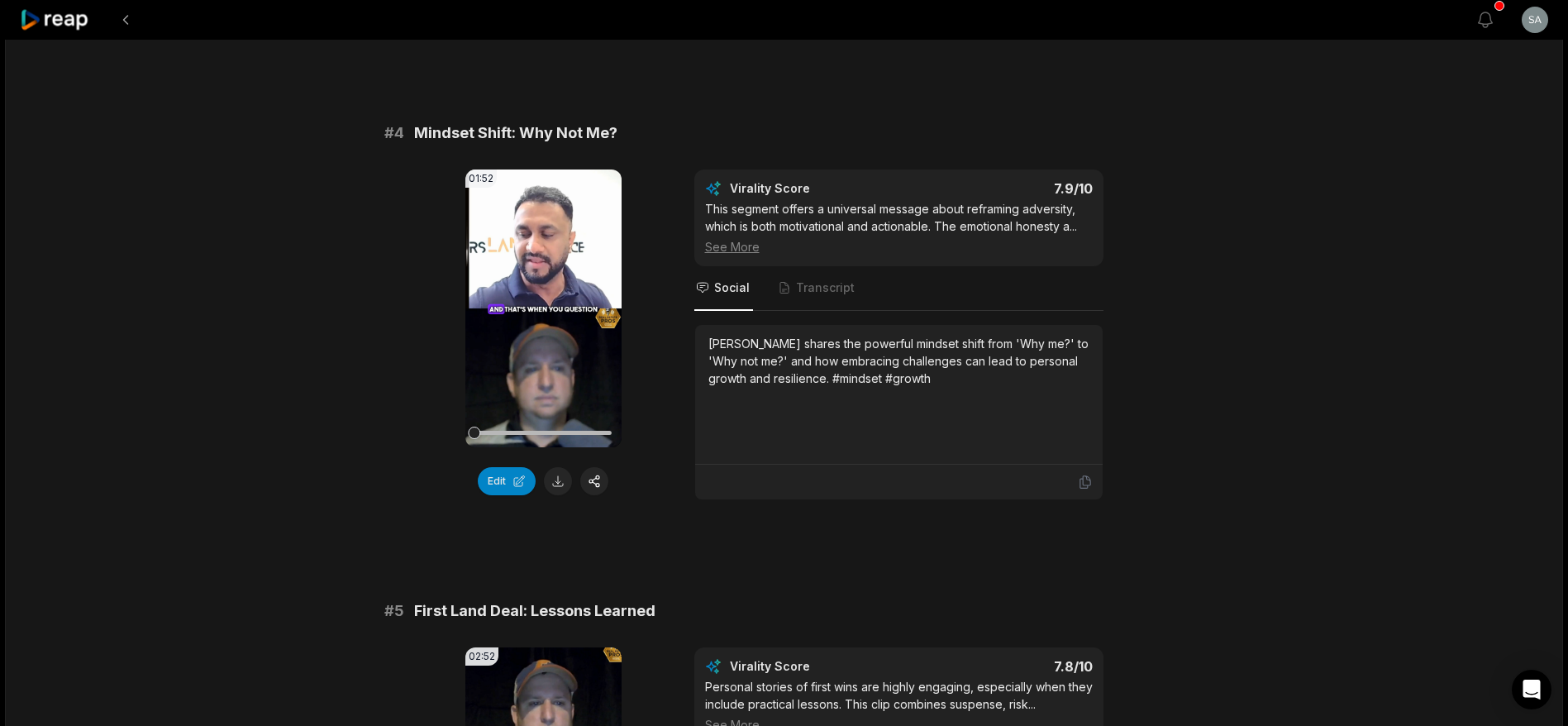scroll, scrollTop: 1860, scrollLeft: 0, axis: vertical 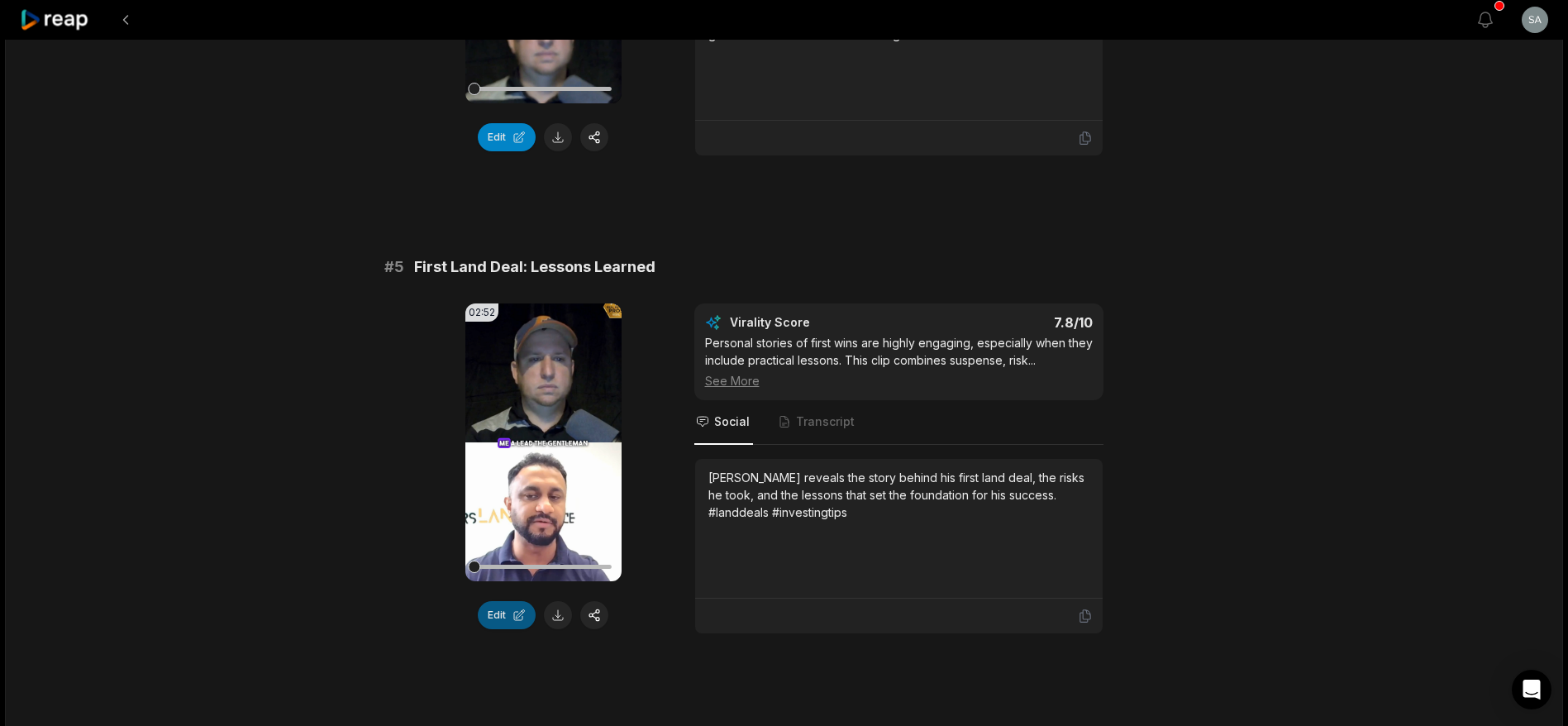 click on "Edit" at bounding box center [507, 615] 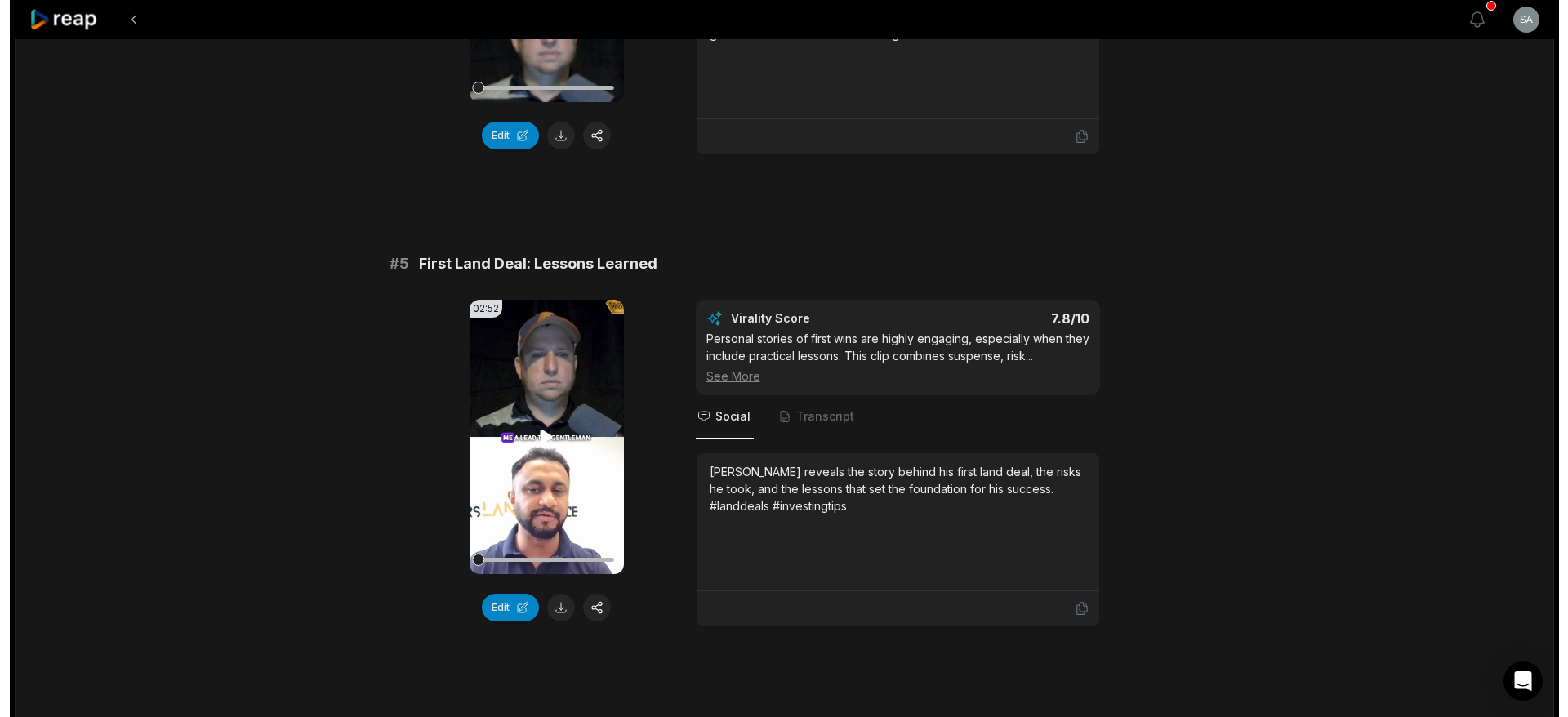 scroll, scrollTop: 0, scrollLeft: 0, axis: both 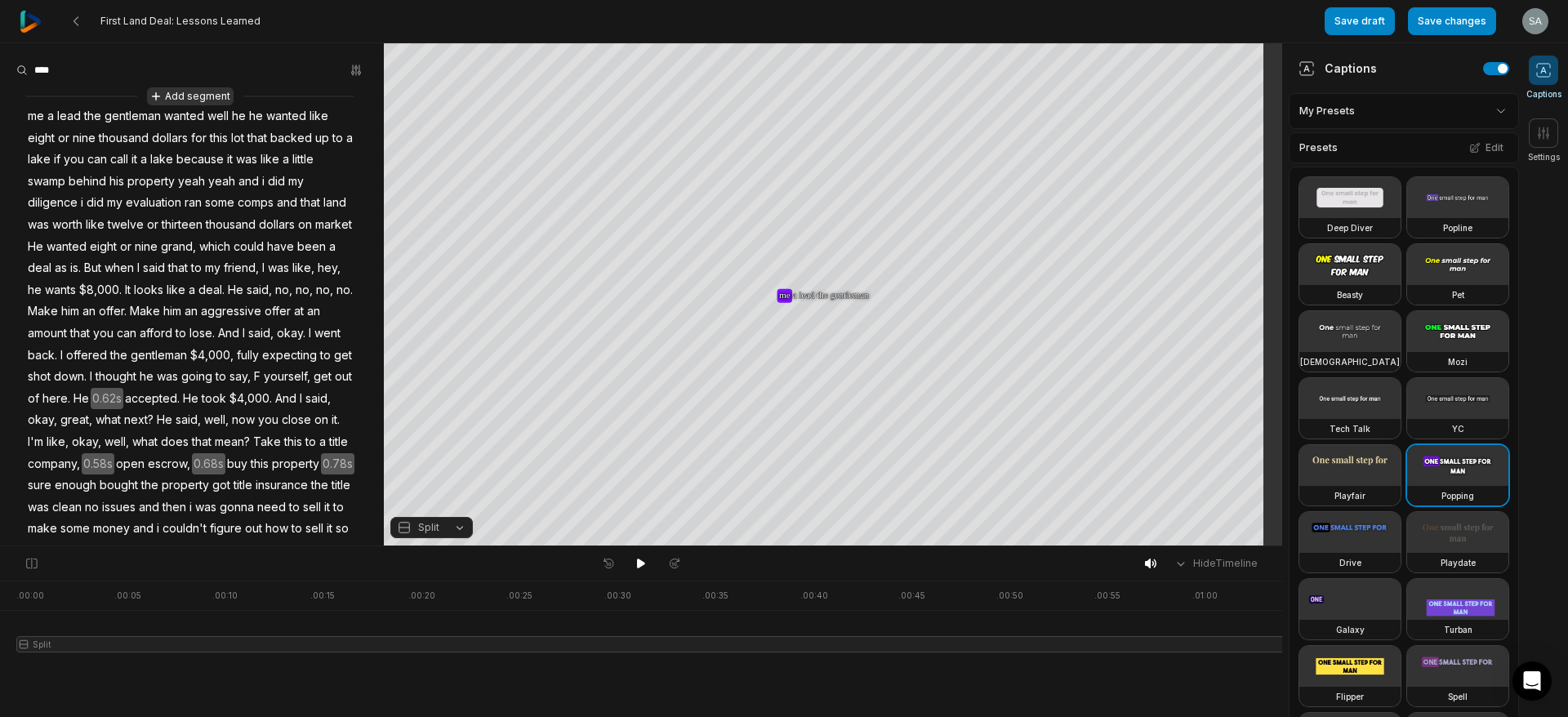 click on "Add segment" at bounding box center (190, 96) 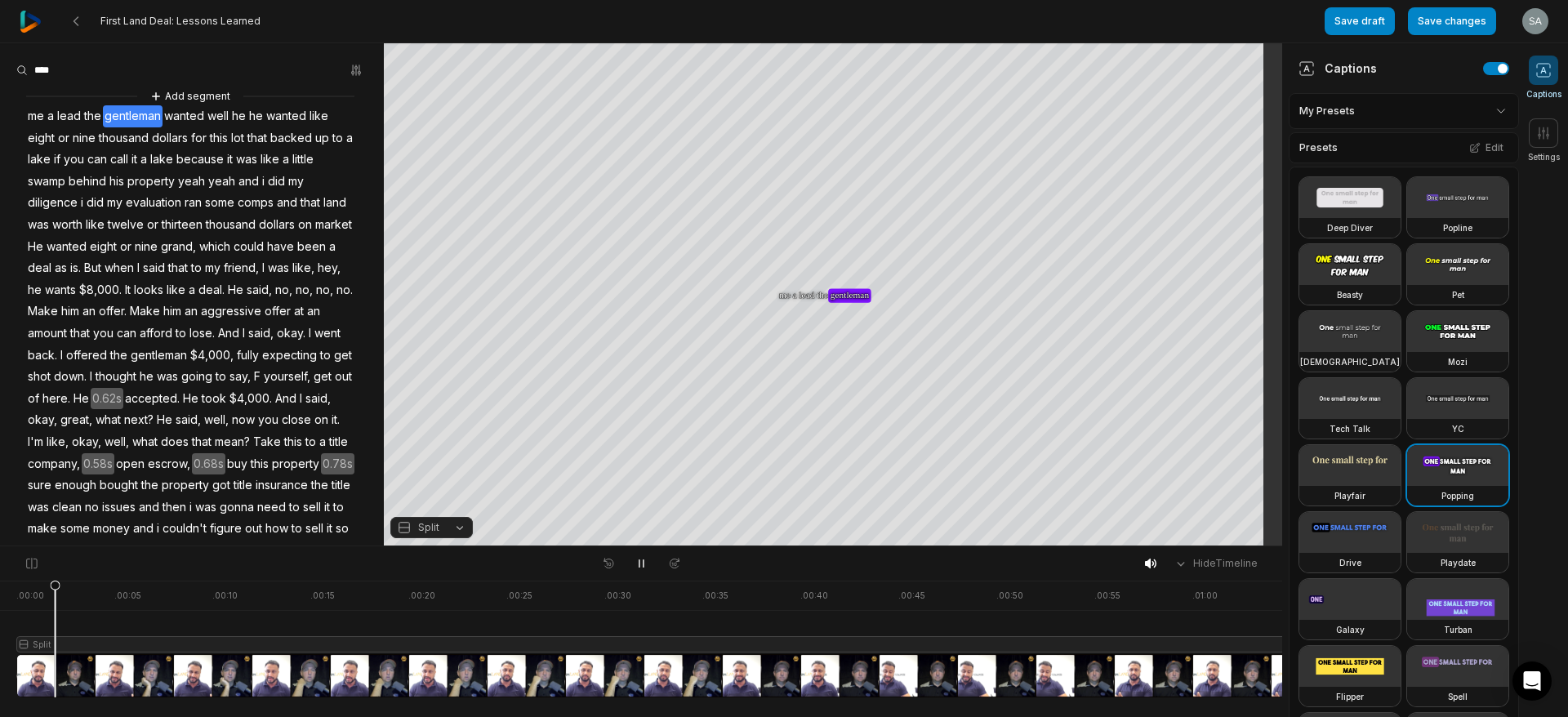 scroll, scrollTop: 0, scrollLeft: 0, axis: both 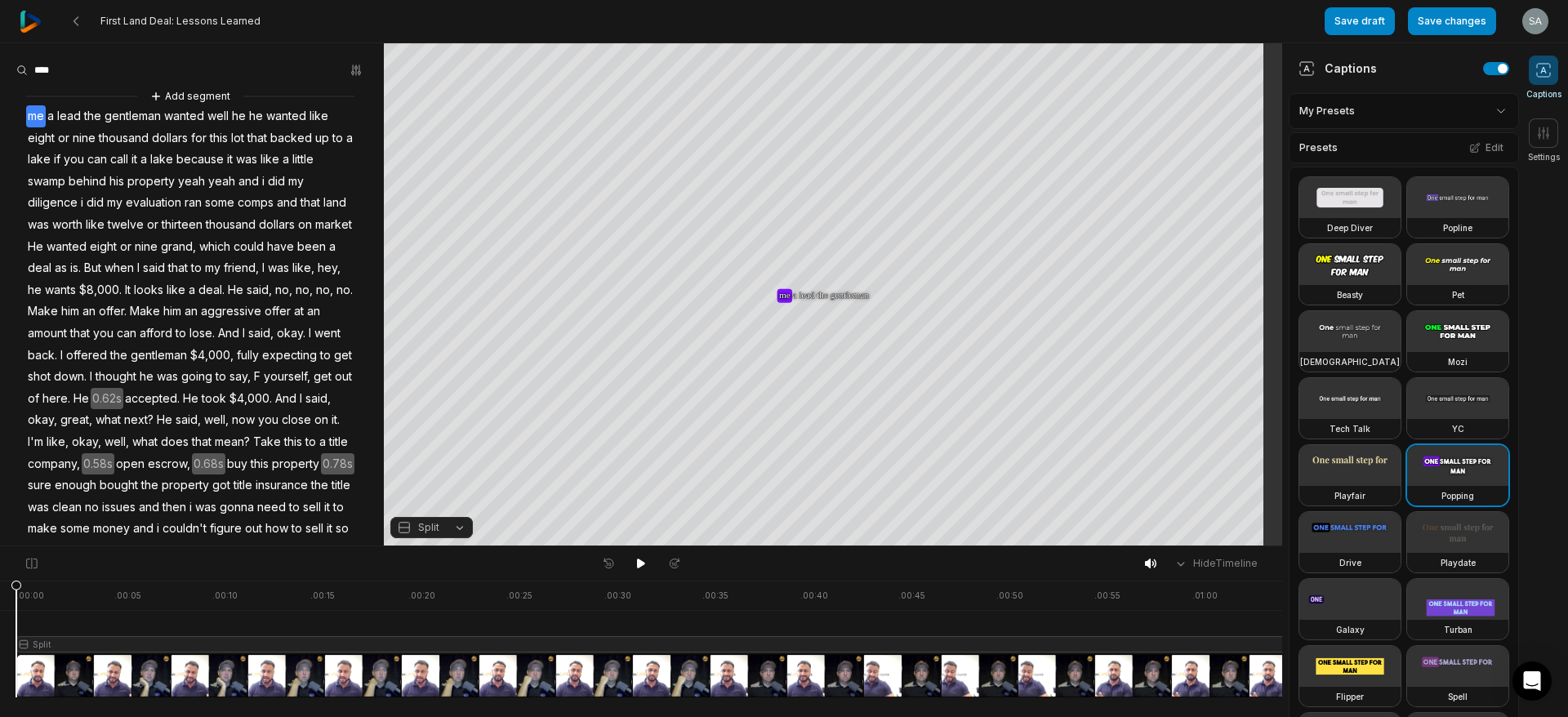 click on "lead" at bounding box center (69, 116) 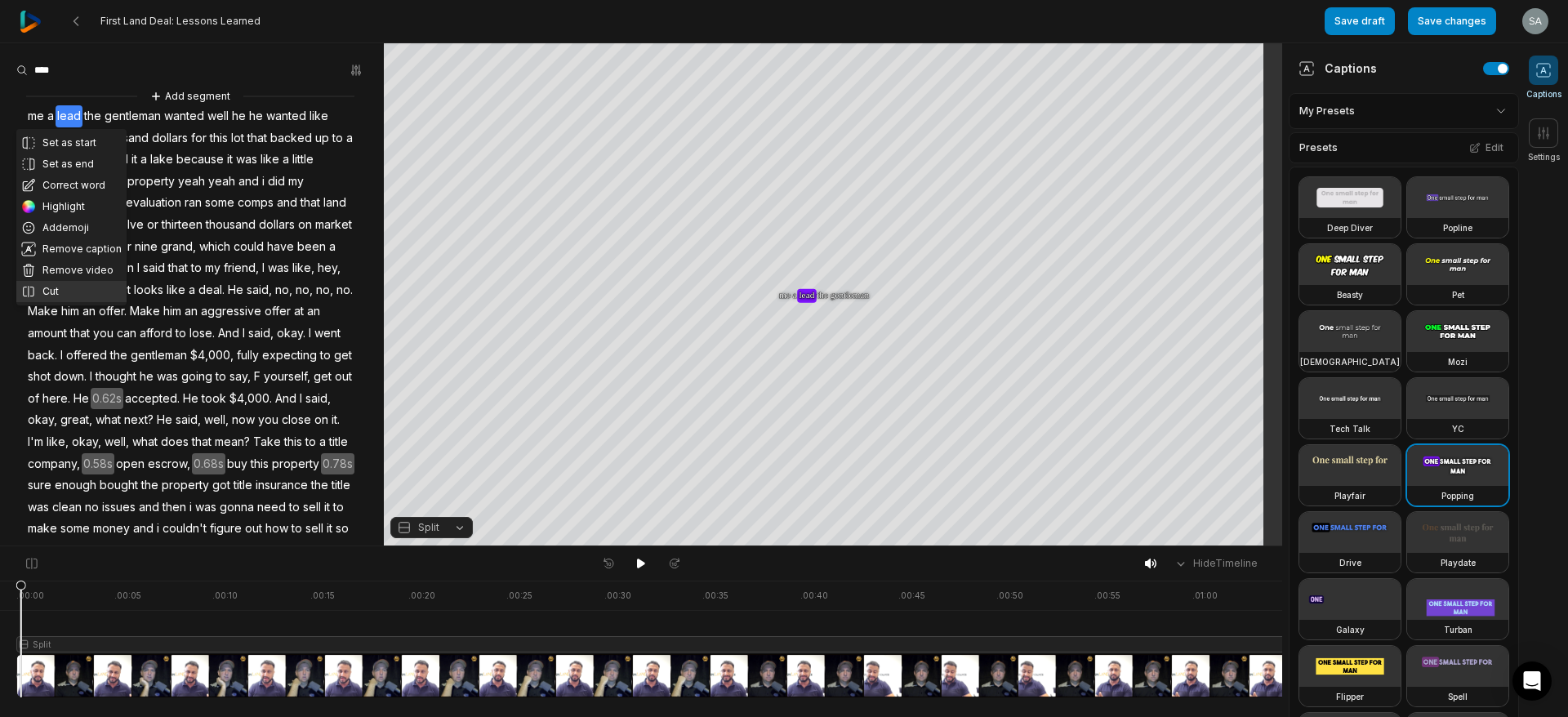 click on "Cut" at bounding box center (71, 292) 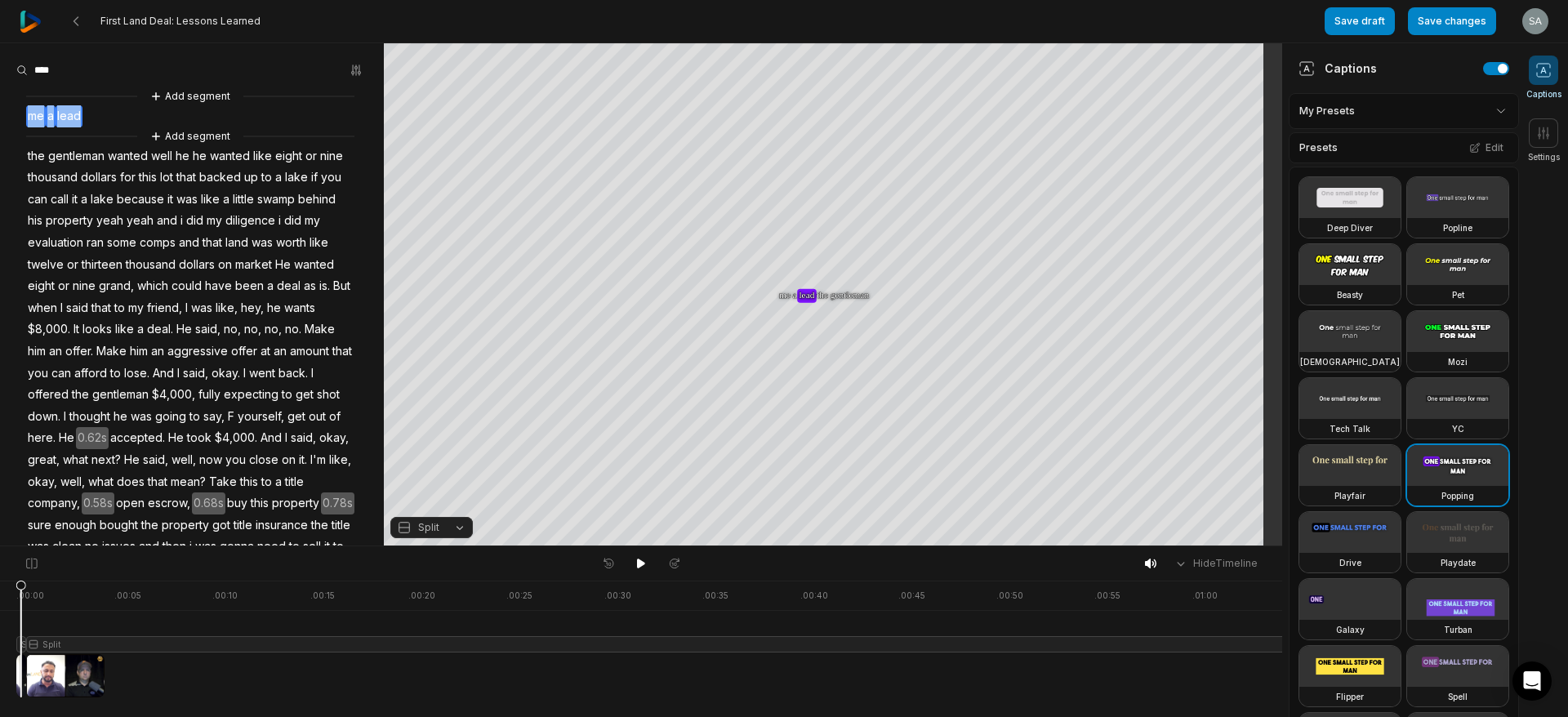 drag, startPoint x: 91, startPoint y: 109, endPoint x: 6, endPoint y: 117, distance: 85.375641 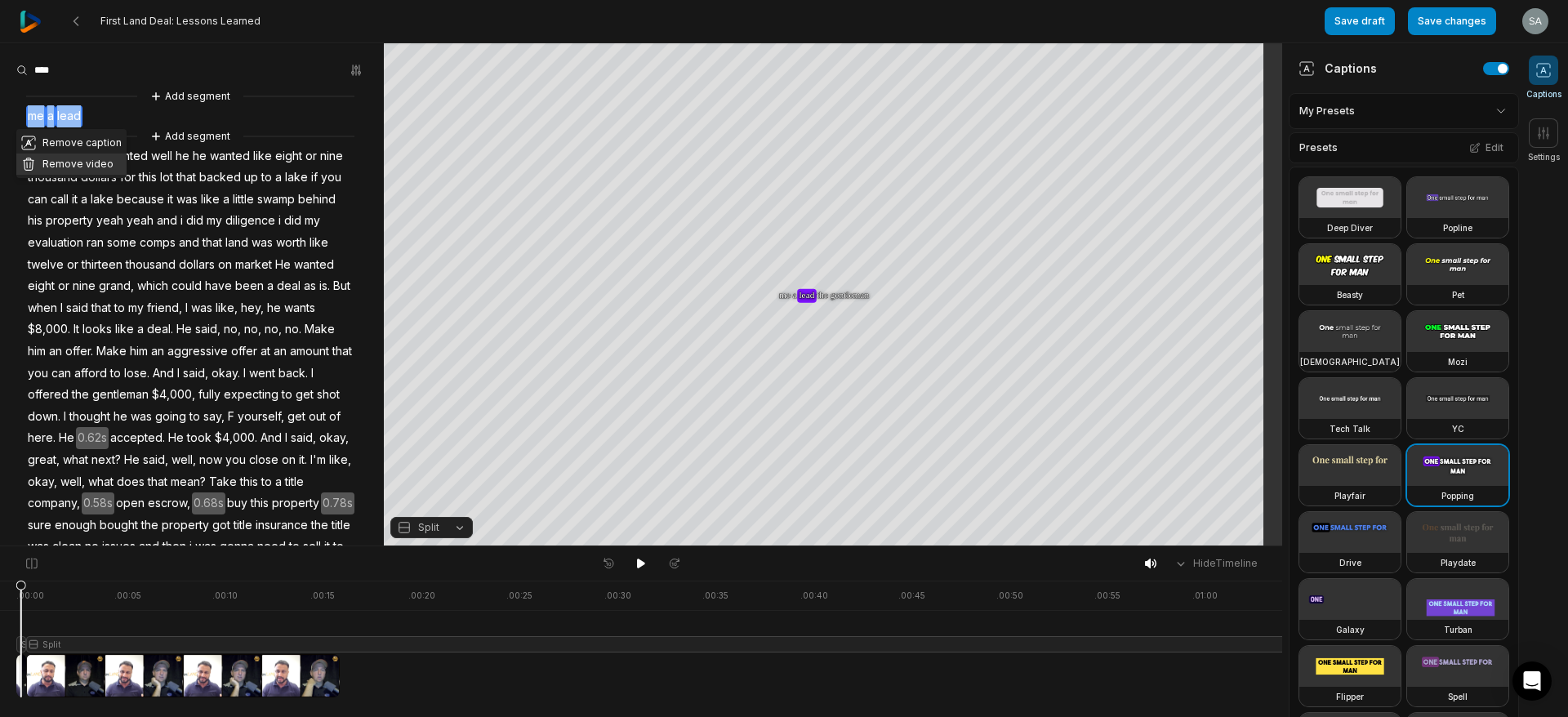 click on "Remove video" at bounding box center [71, 164] 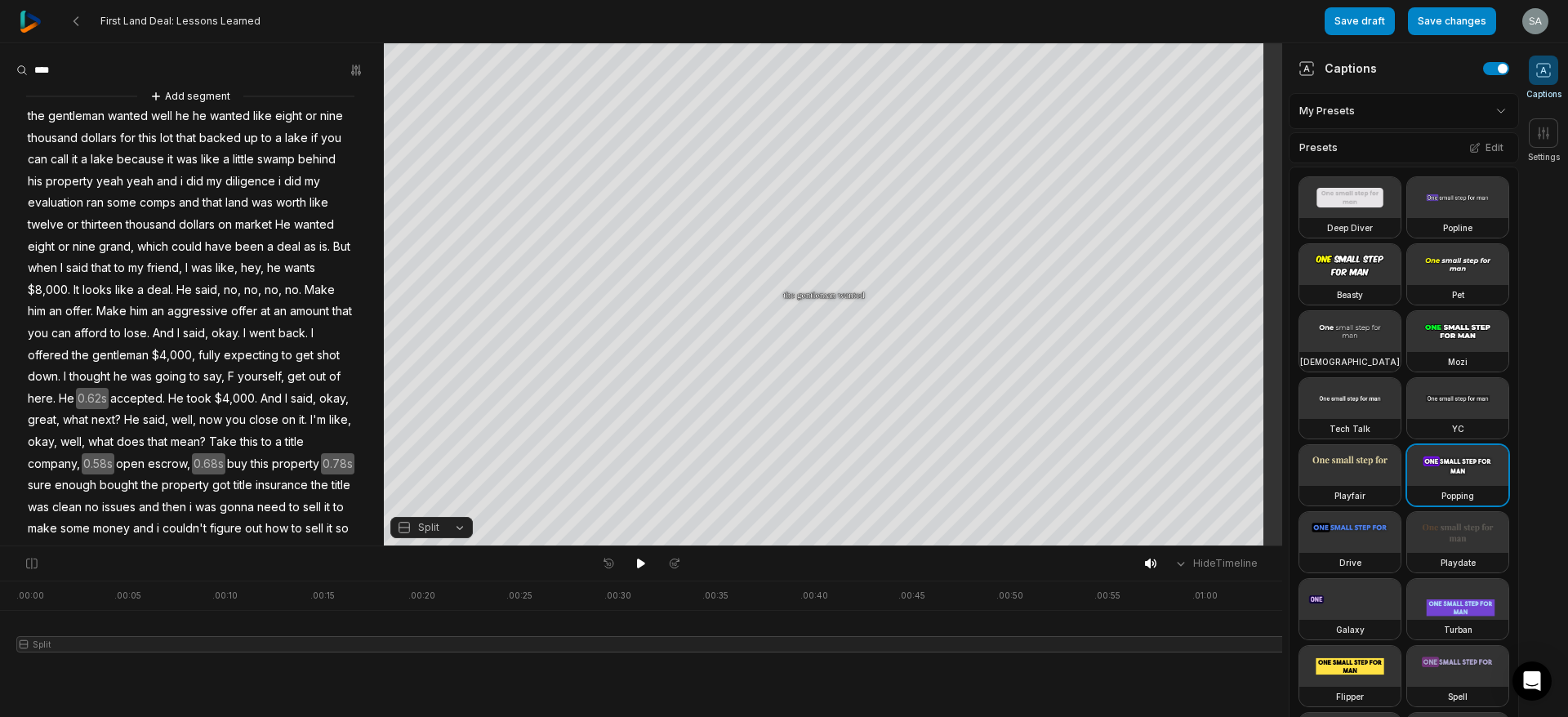 click on "Split" at bounding box center [431, 528] 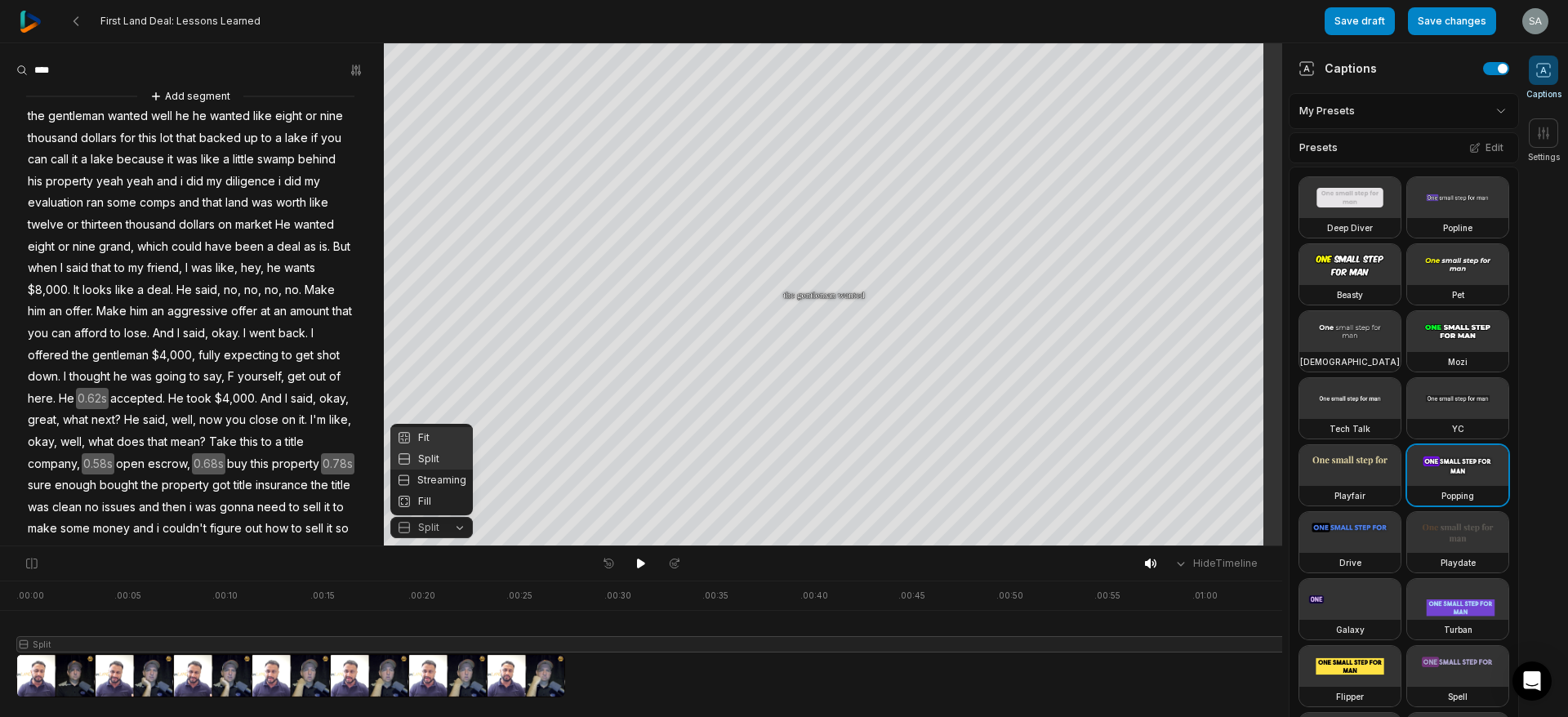click on "Fit" at bounding box center (431, 438) 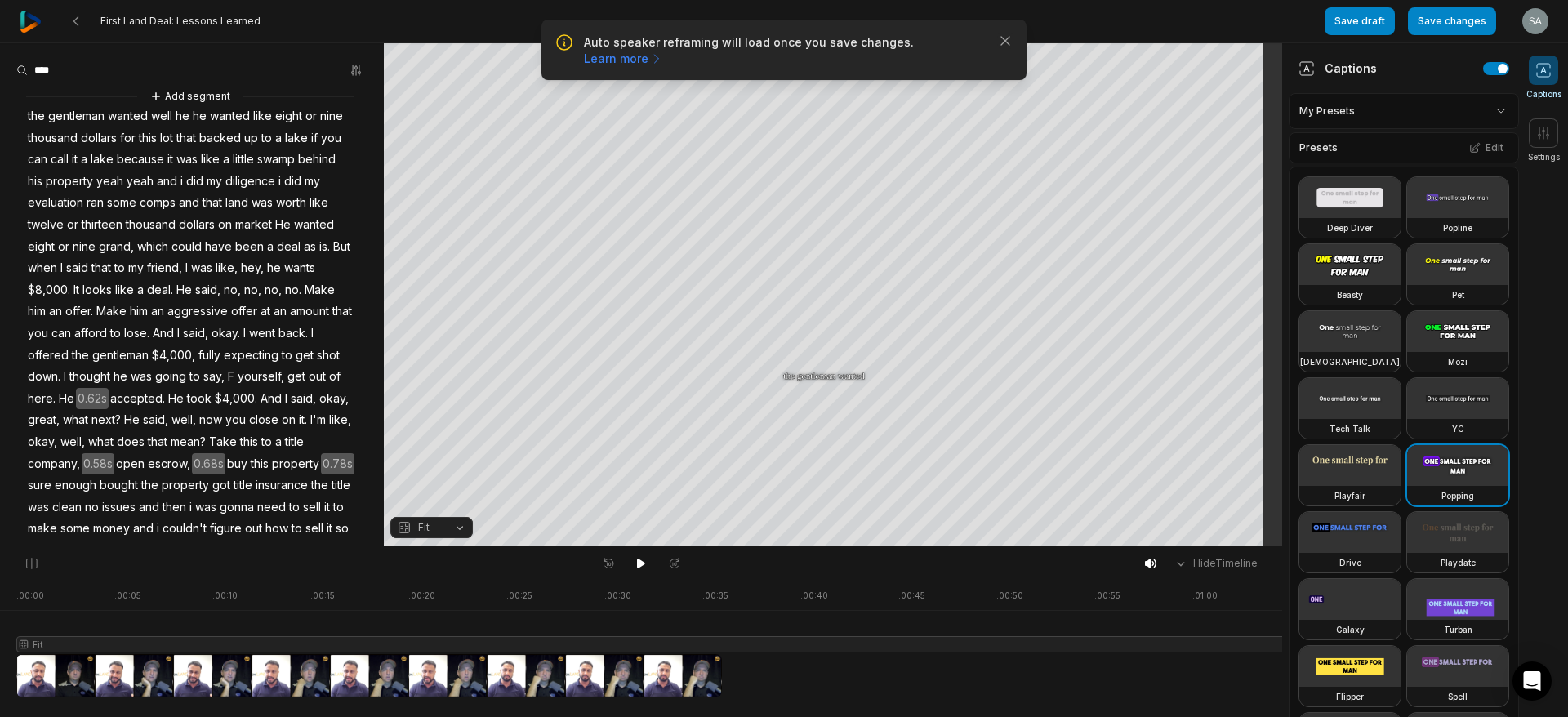 click on "Fit" at bounding box center [431, 528] 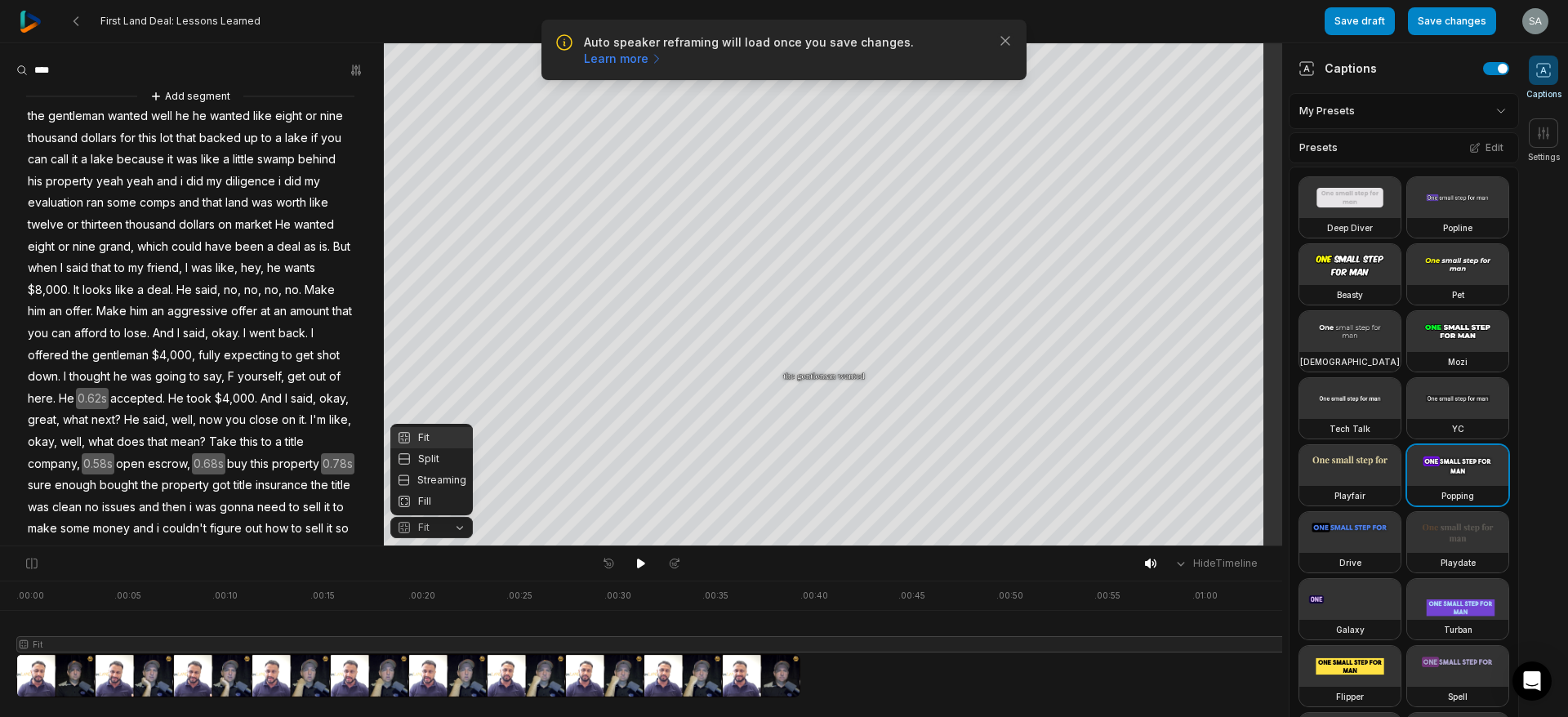 click on "Fit" at bounding box center (431, 528) 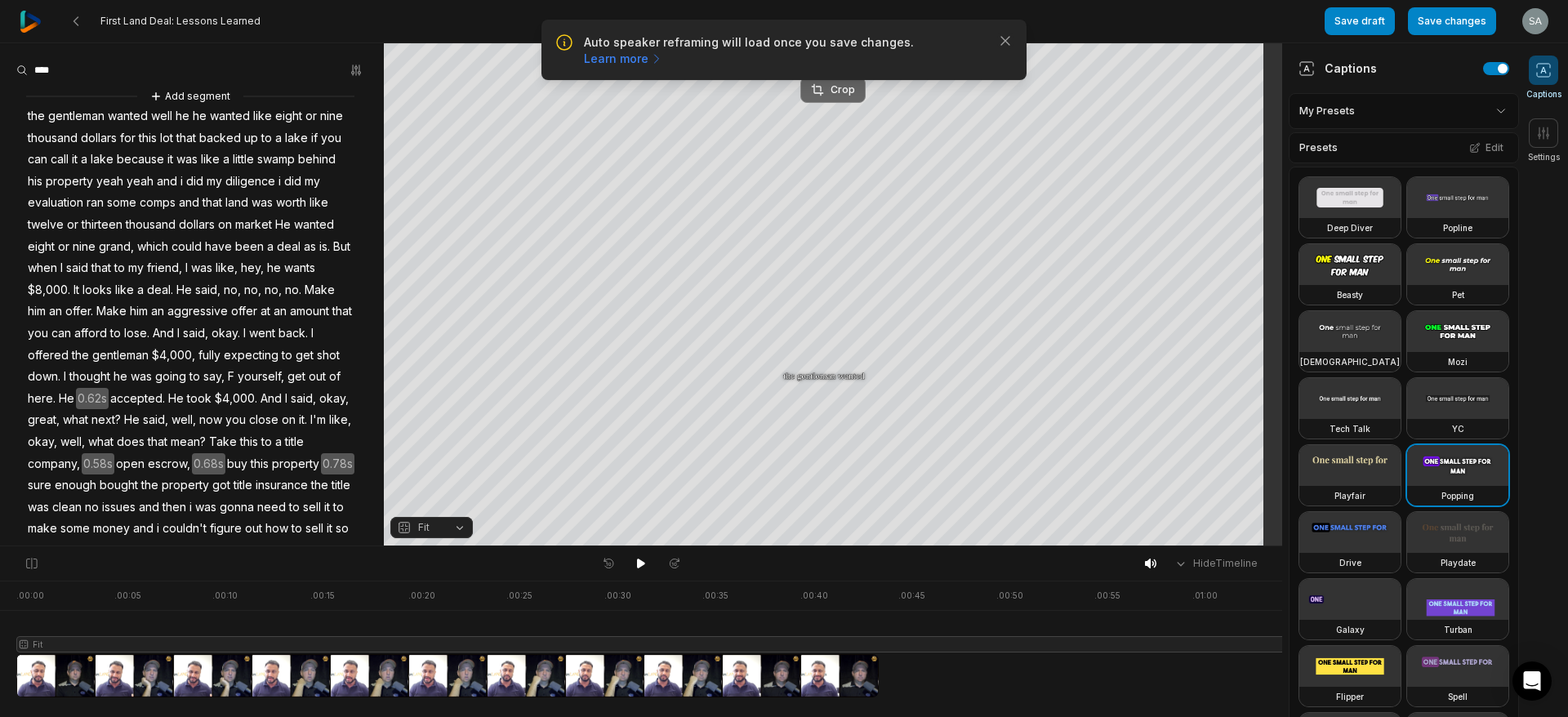 click on "Crop" at bounding box center [833, 90] 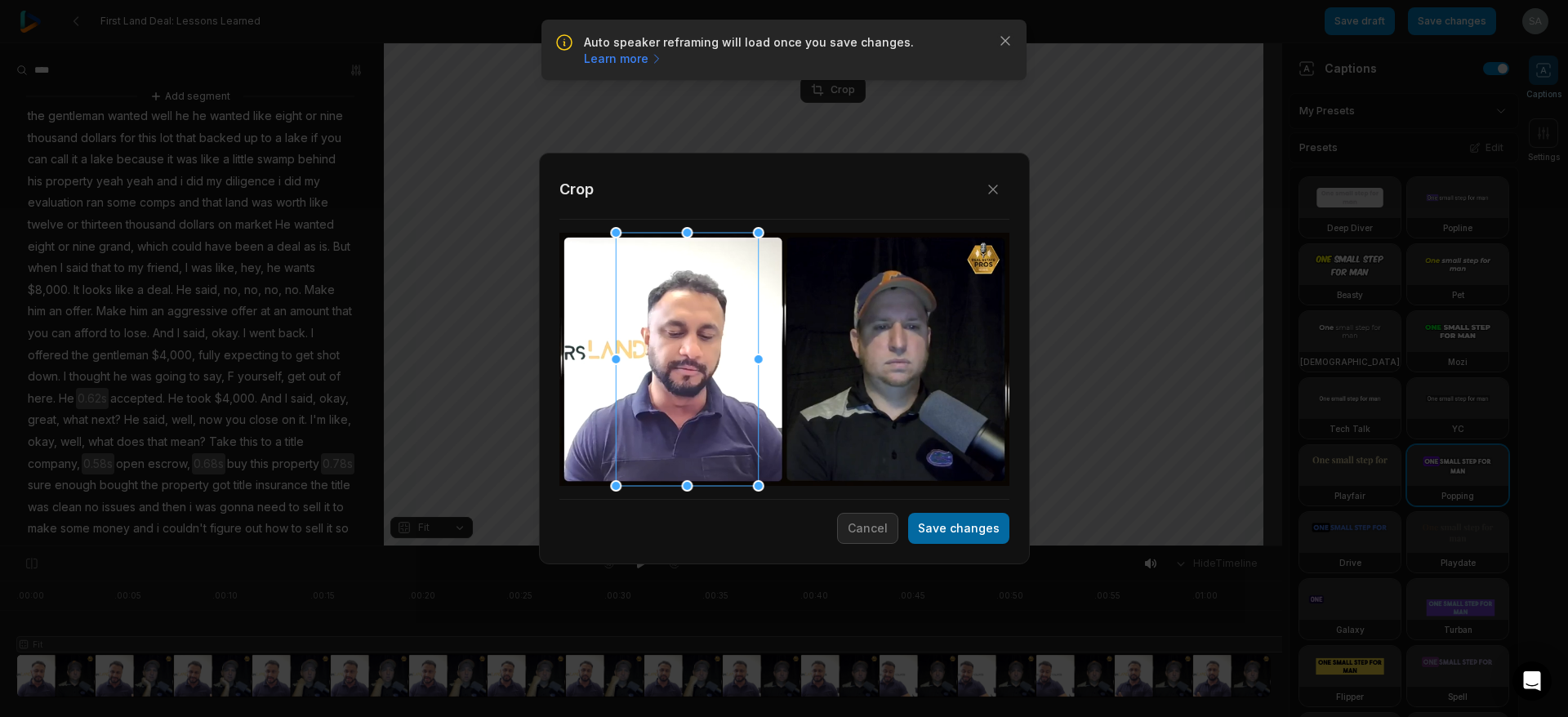 drag, startPoint x: 760, startPoint y: 372, endPoint x: 953, endPoint y: 533, distance: 251.3364 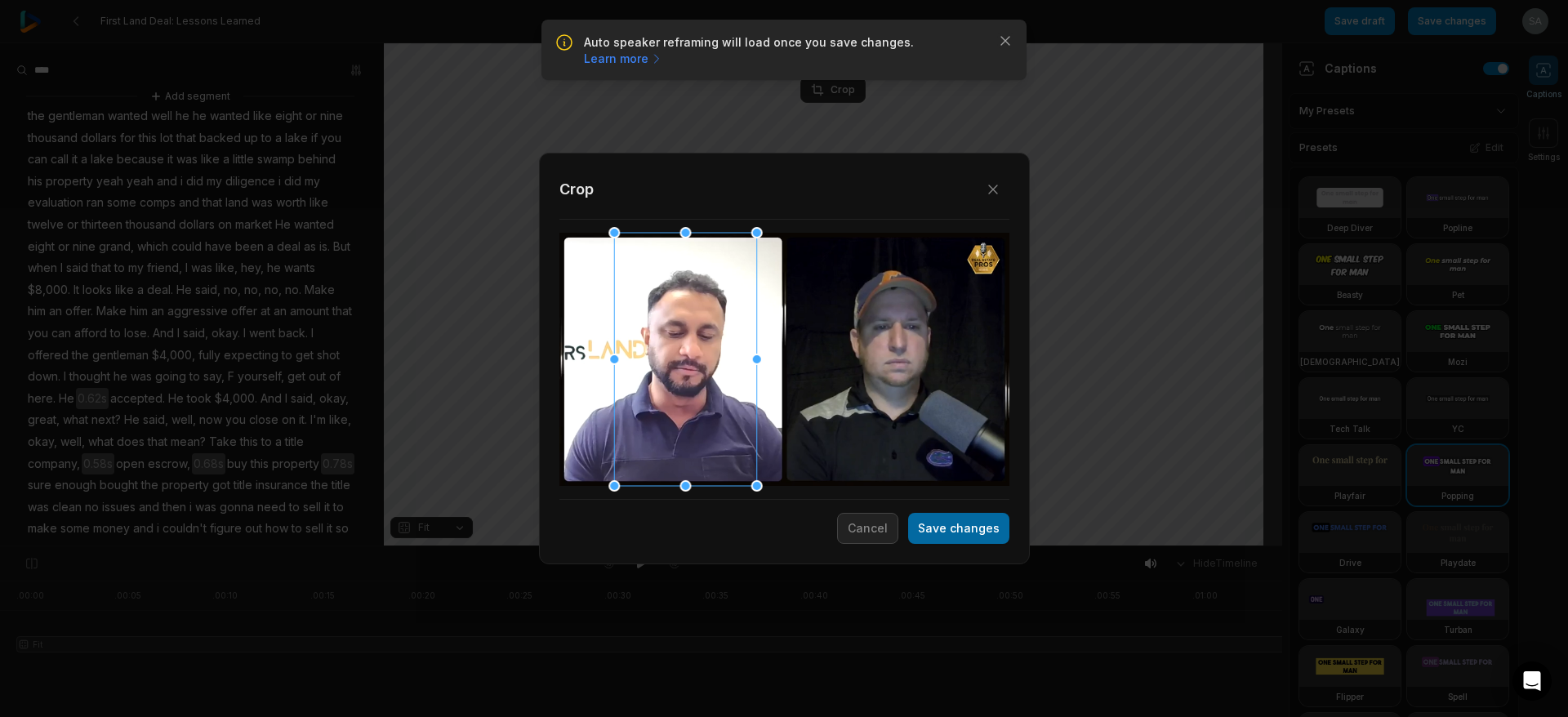click on "Save changes" at bounding box center [959, 528] 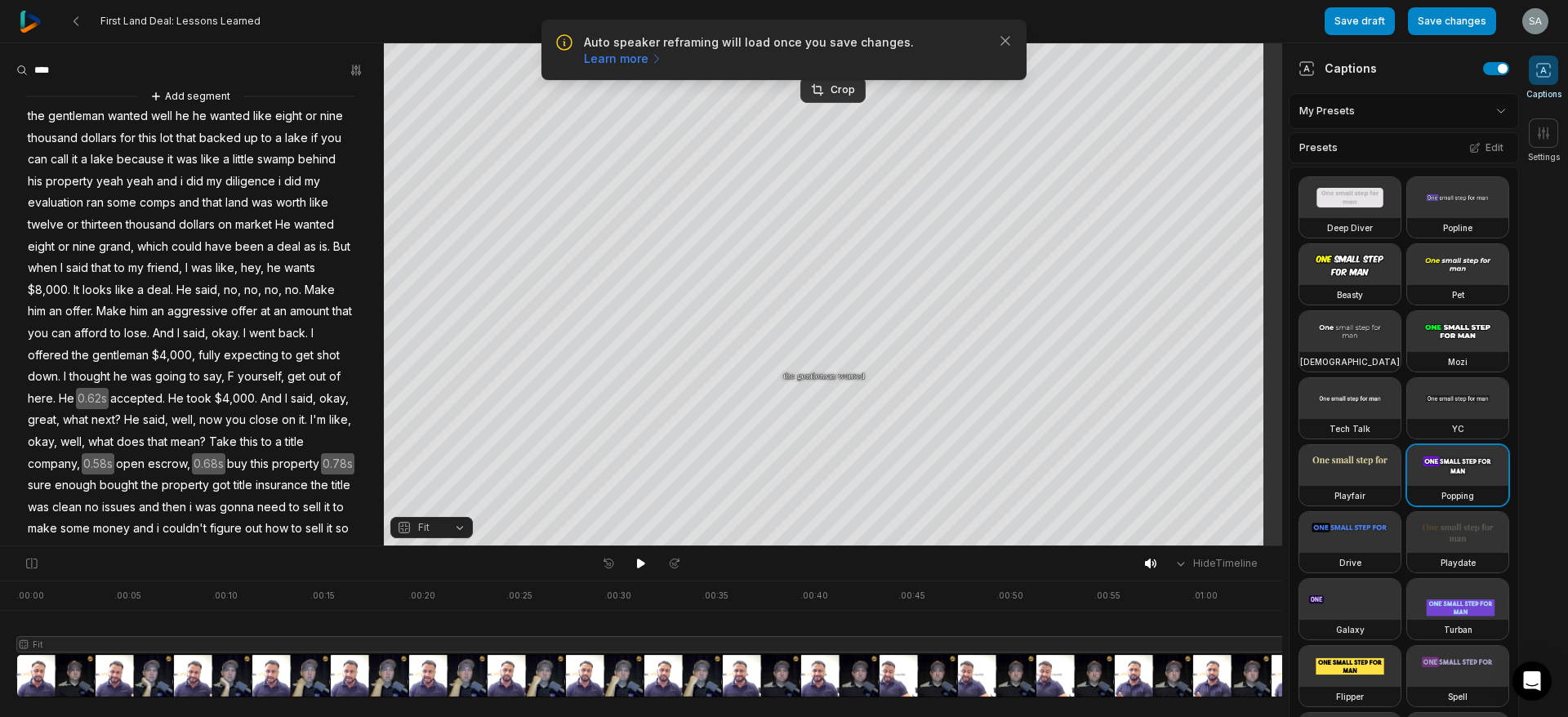 click on "Auto speaker reframing will load once you save changes.  Learn more  Close First Land Deal: Lessons Learned Save draft Save changes Open user menu Captions Settings Your browser does not support mp4 format. Your browser does not support mp4 format. the the   gentleman gentleman   wanted wanted well well   he he   he he   wanted wanted   like like eight eight   or or   nine nine   thousand thousand dollars dollars   for for   this this   lot lot   that that backed backed   up up   to to   a a   lake lake   if if you you   can can   call call   it it   a a   lake lake because because   it it   was was   like like   a a little little   swamp swamp   behind behind   his his property property   yeah yeah   yeah yeah   and and i i   did did   my my   diligence diligence i i   did did   my my   evaluation evaluation   ran ran some some   comps comps   and and   that that   land land was was   worth worth   like like   twelve twelve or or   thirteen thirteen   thousand" at bounding box center [784, 358] 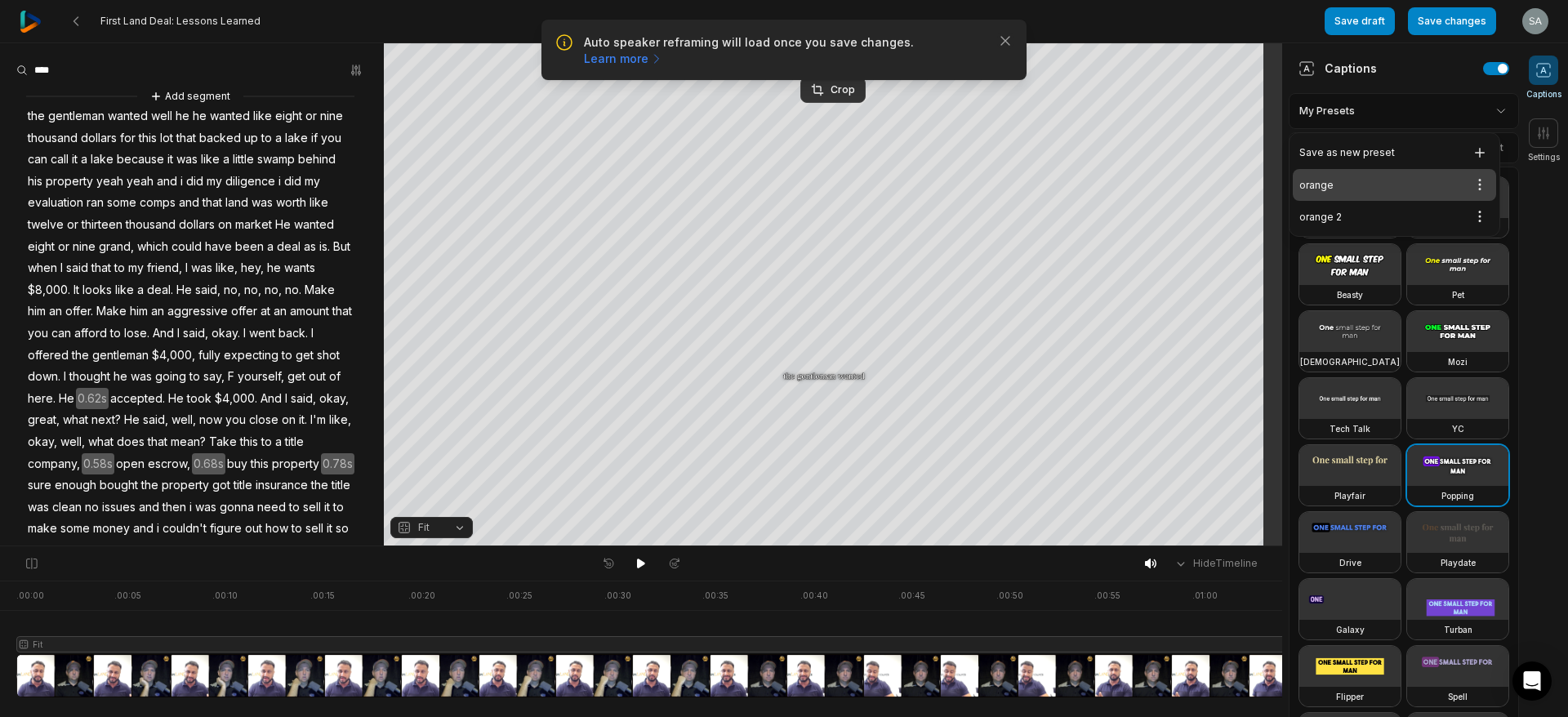 click on "orange Open options" at bounding box center [1394, 185] 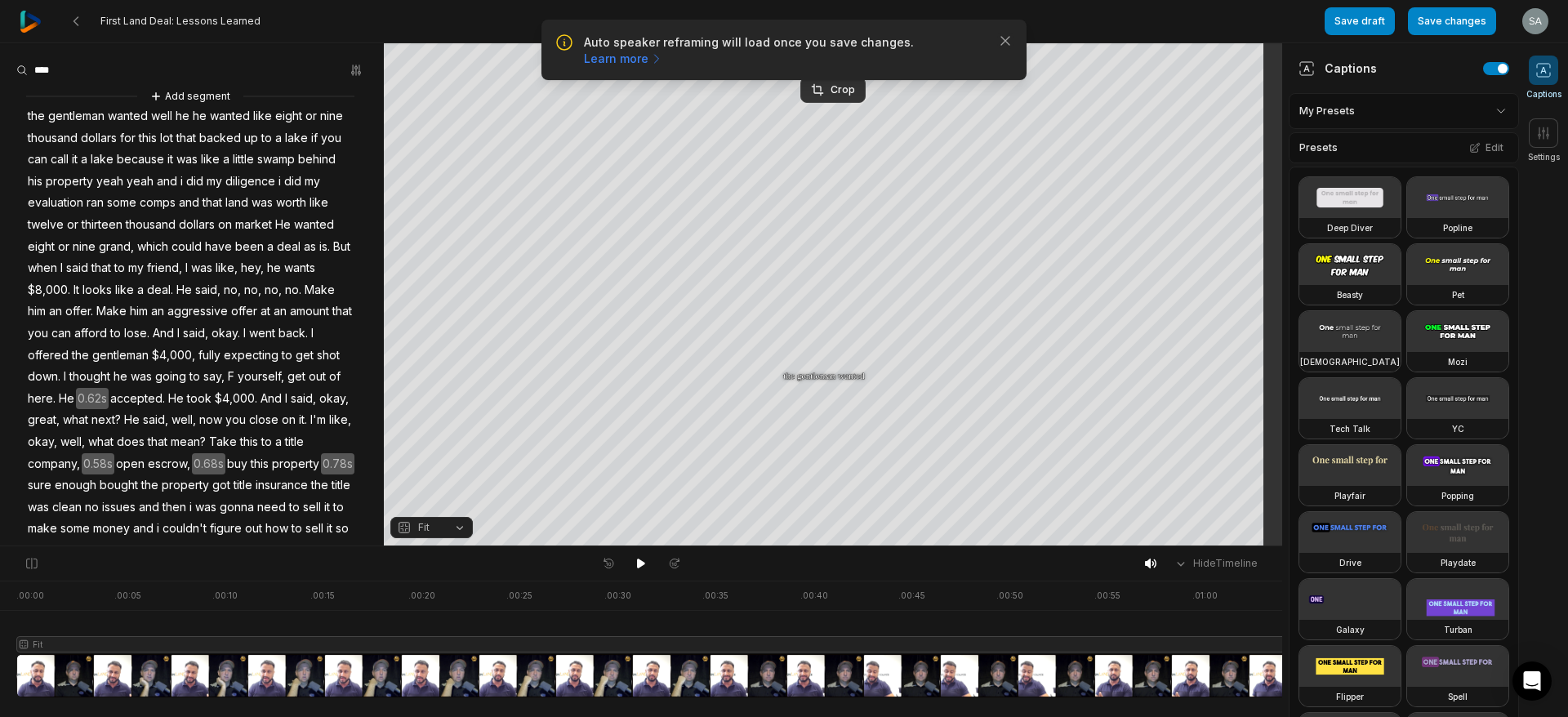 click on "the" at bounding box center (36, 116) 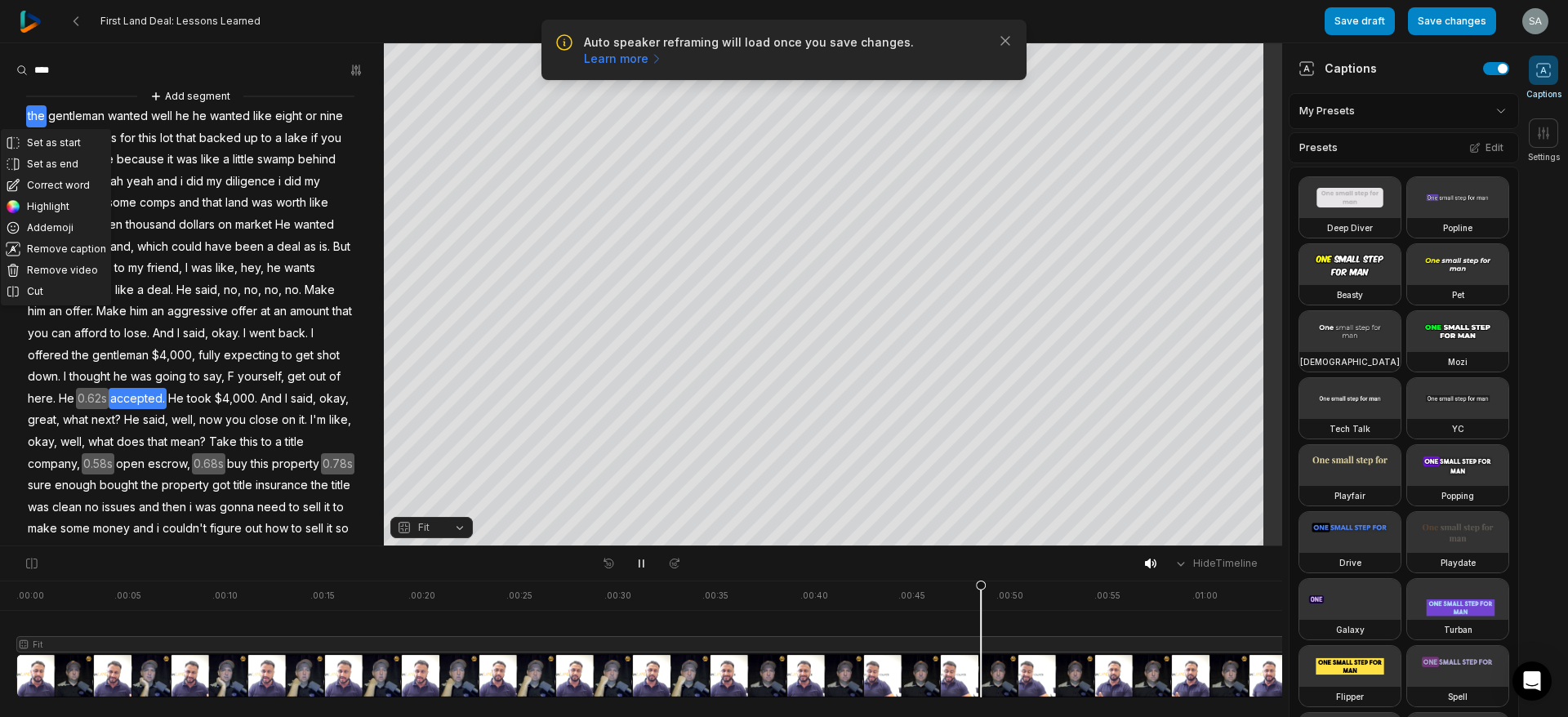 click on "Set as start Set as end Correct word Highlight Add  emoji Remove caption Remove video Cut   Add segment the gentleman wanted well he he wanted like eight or nine thousand dollars for this lot that backed up to a lake if you can call it a lake because it was like a little swamp behind his property yeah yeah and i did my diligence i did my evaluation ran some comps and that land was worth like twelve or thirteen thousand dollars on market He wanted eight or nine grand, which could have been a deal as is. But when I said that to my friend, I was like, hey, he wants $8,000. It looks like a deal. He said, no, no, no, no. Make him an offer. Make him an aggressive offer at an amount that you can afford to lose. And I said, okay. I went back. I offered the gentleman $4,000, fully expecting to get shot down. I thought he was going to say, F yourself, get out of here. He 0.62s accepted. He took $4,000. And I said, okay, great, what next? He said, well, now you close on it. I'm like, okay, well, what does that mean? to" at bounding box center [192, 616] 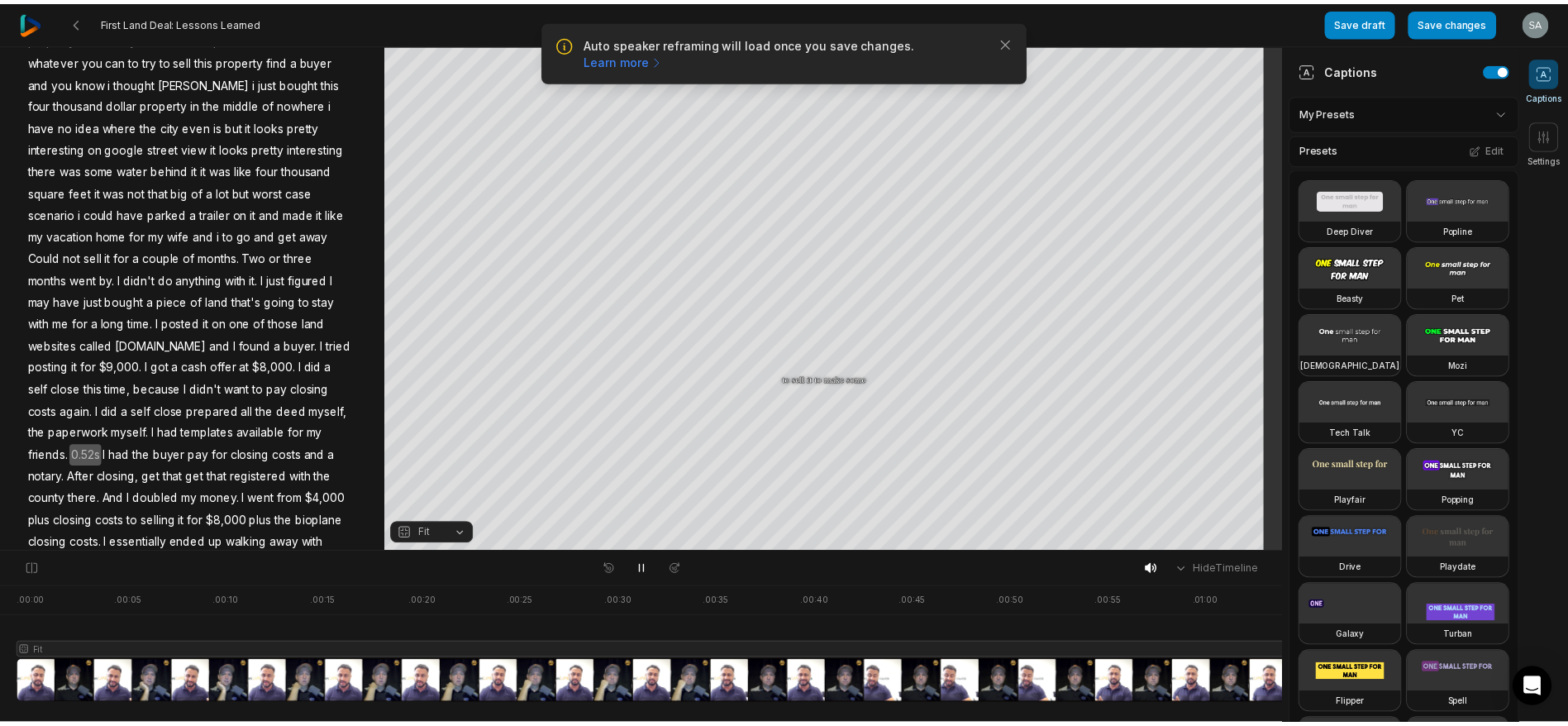 scroll, scrollTop: 665, scrollLeft: 0, axis: vertical 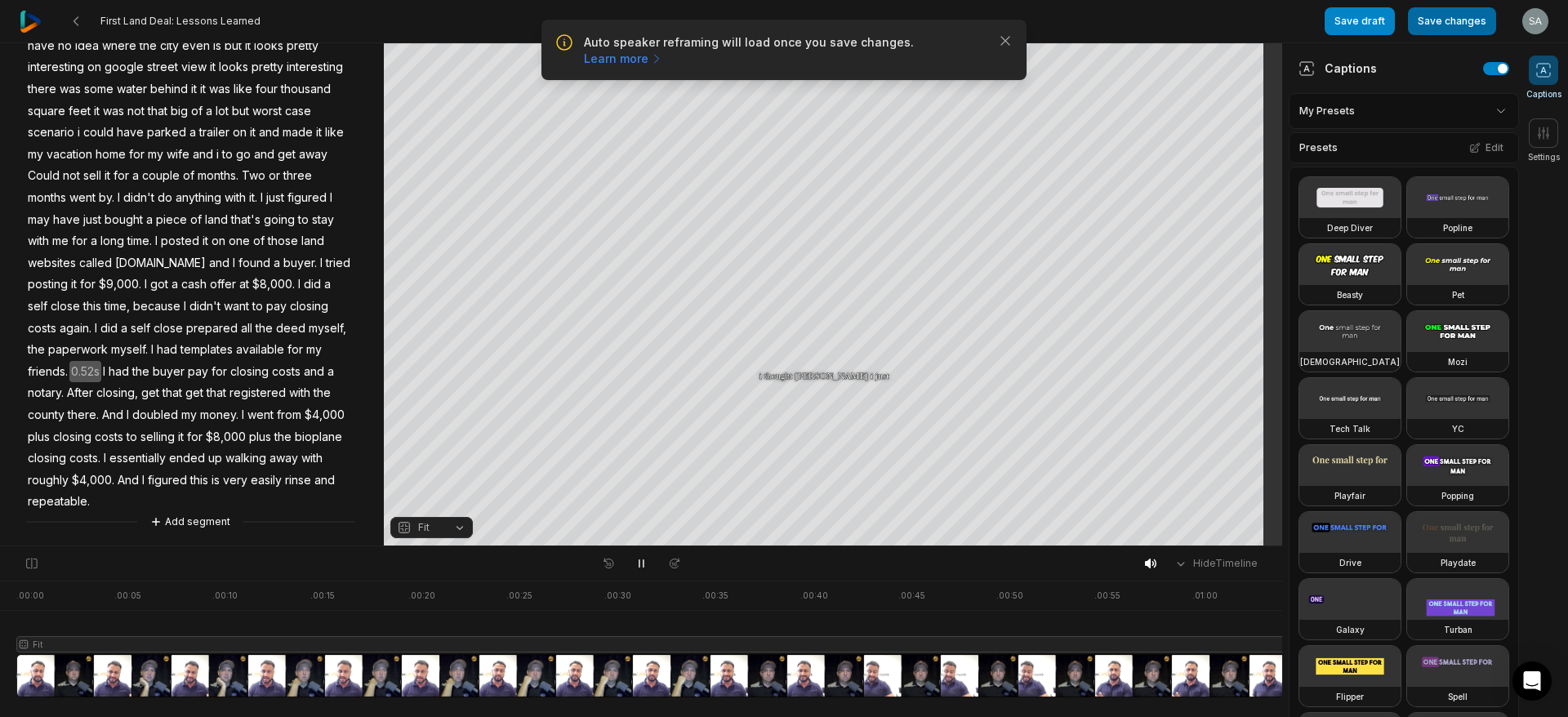 click on "Save changes" at bounding box center [1452, 21] 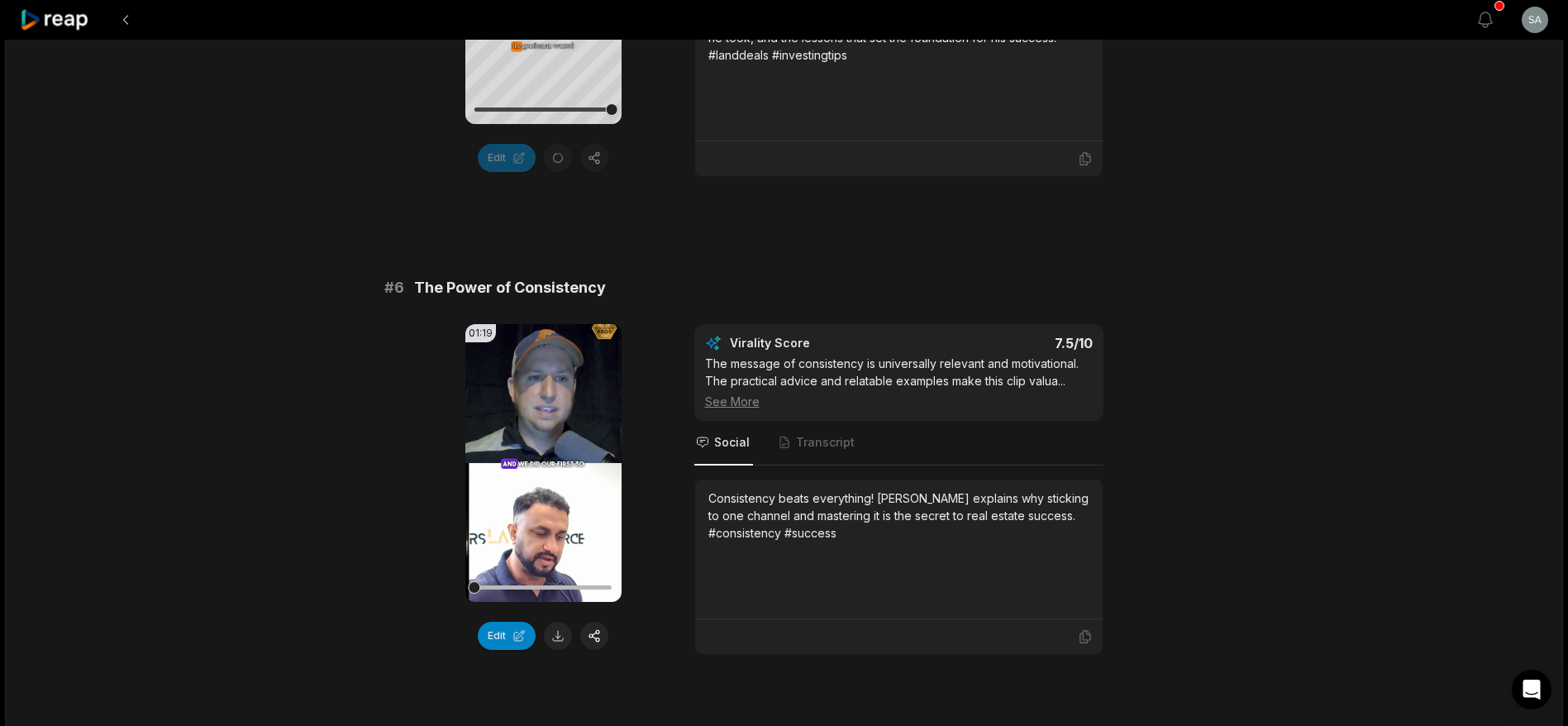 scroll, scrollTop: 2357, scrollLeft: 0, axis: vertical 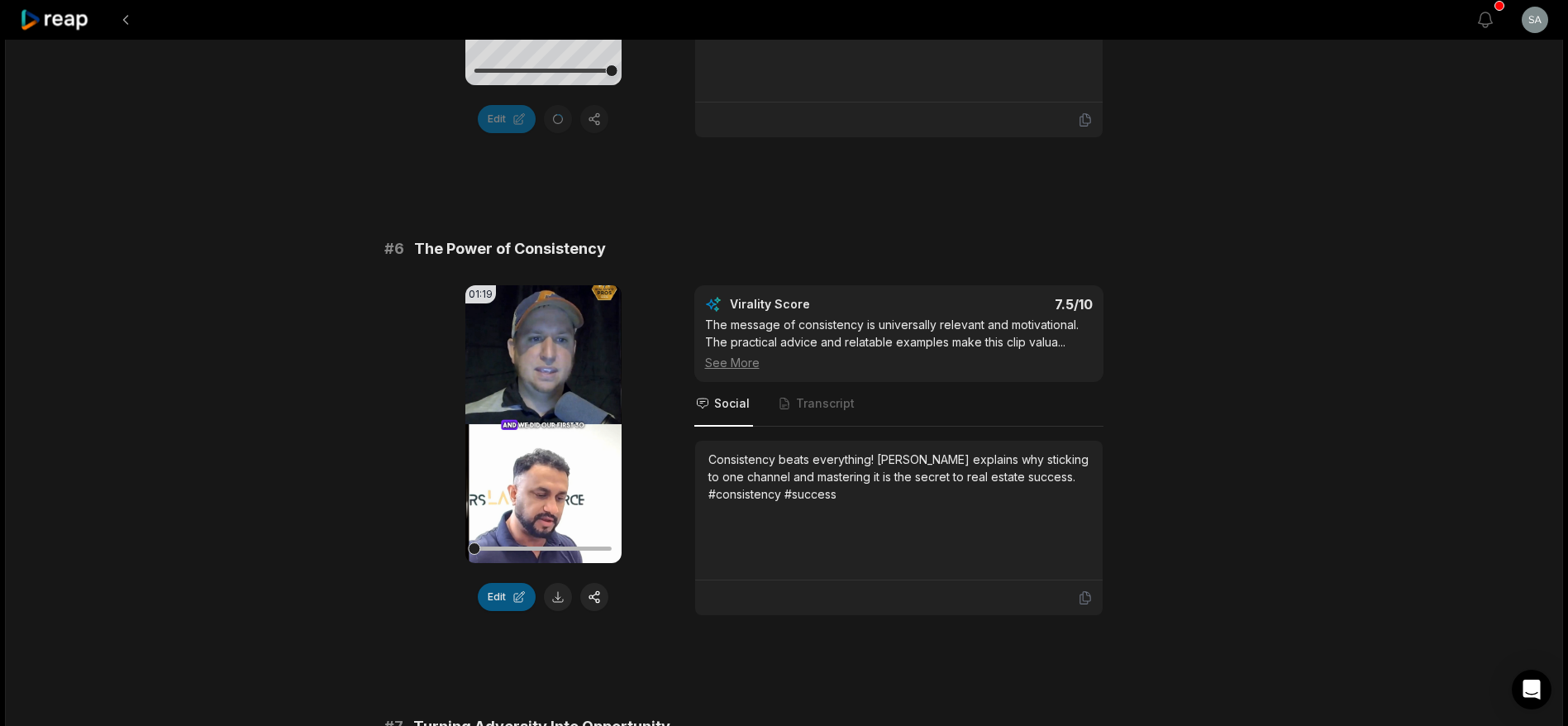 click on "Edit" at bounding box center (507, 597) 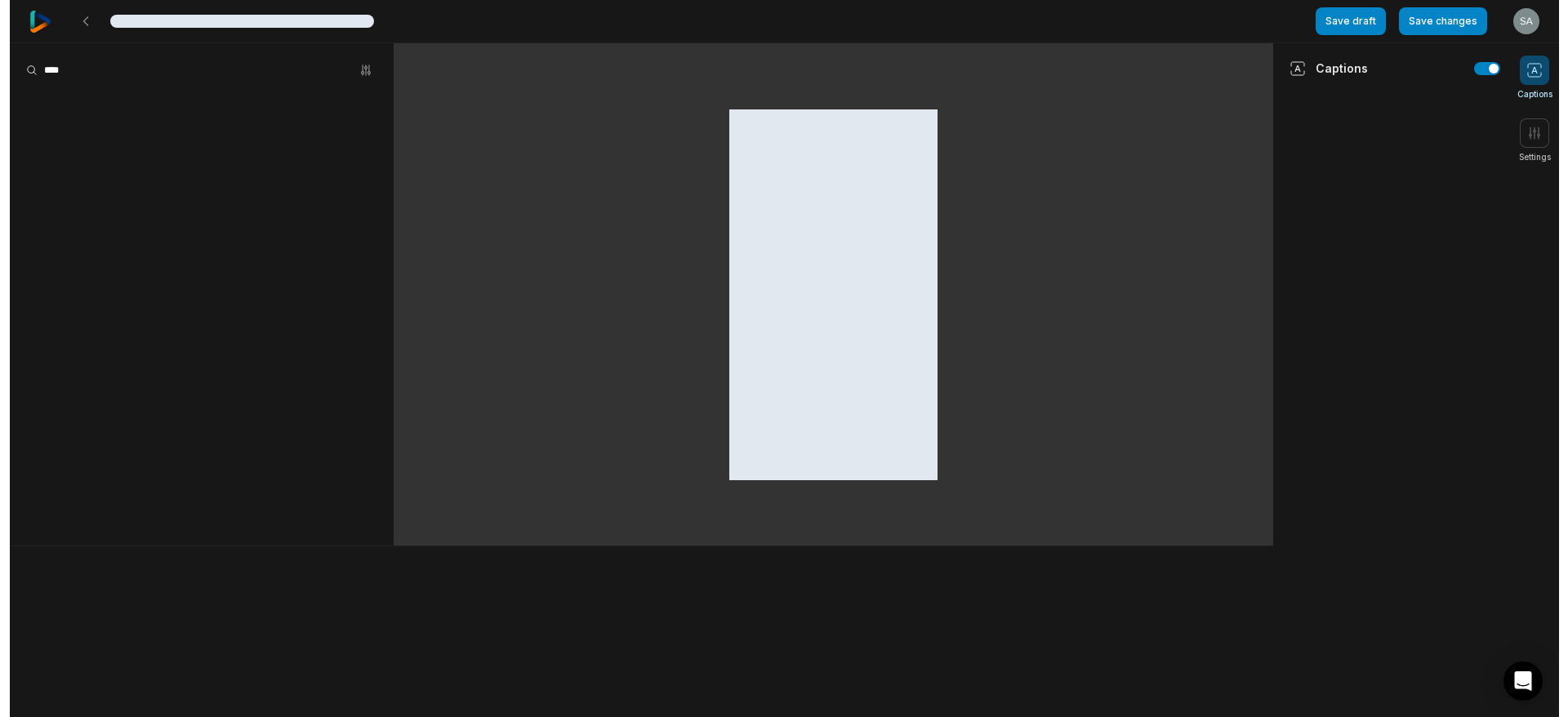 scroll, scrollTop: 0, scrollLeft: 0, axis: both 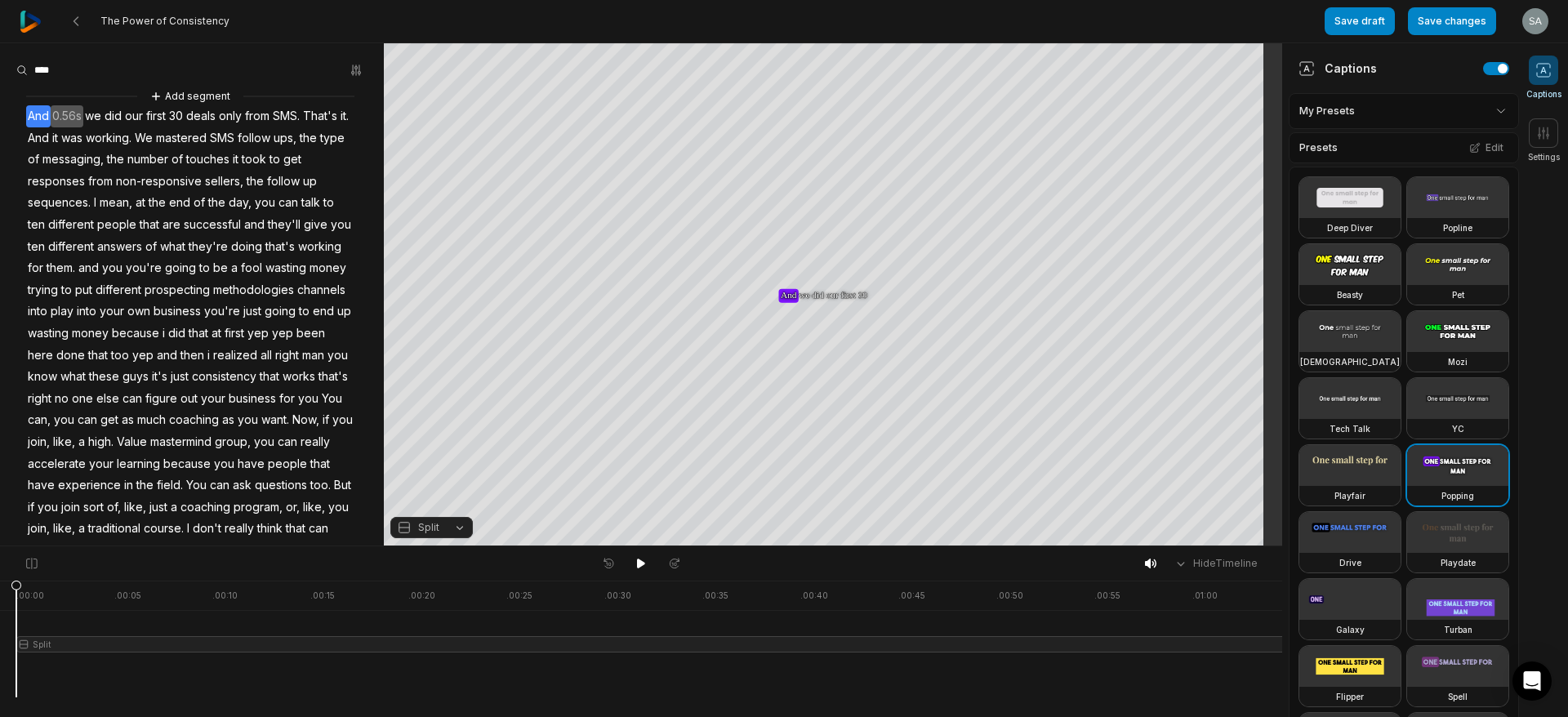 click on "And" at bounding box center [38, 116] 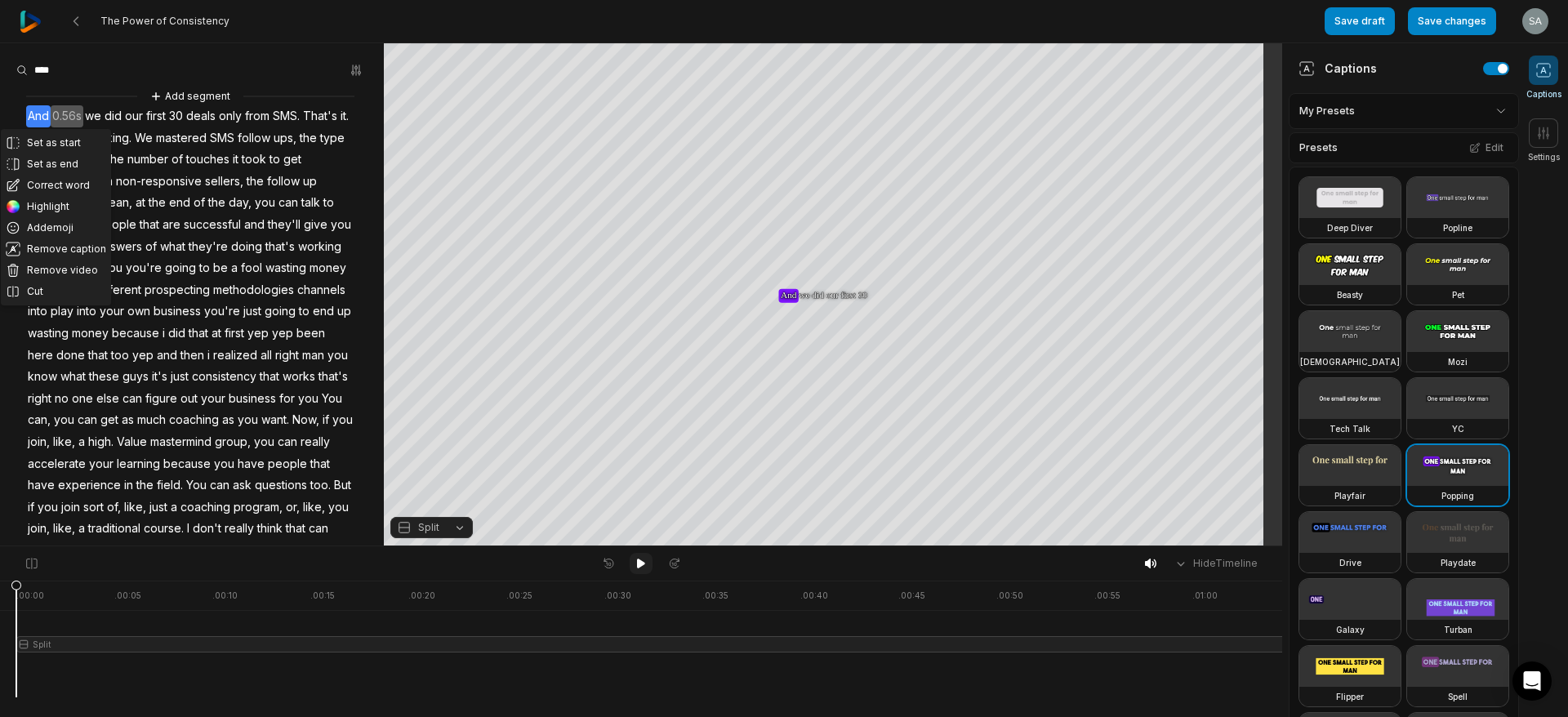 click 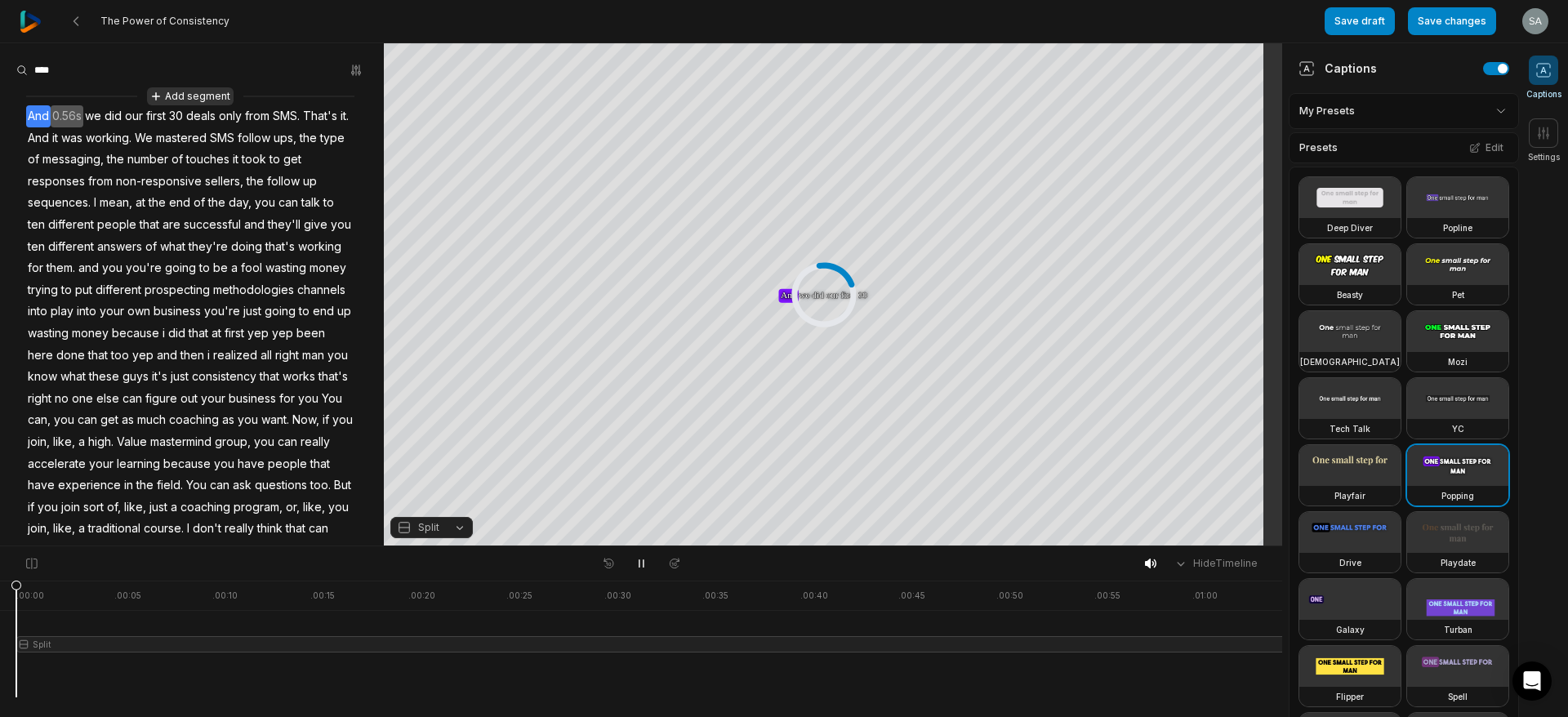 click on "Add segment" at bounding box center [190, 96] 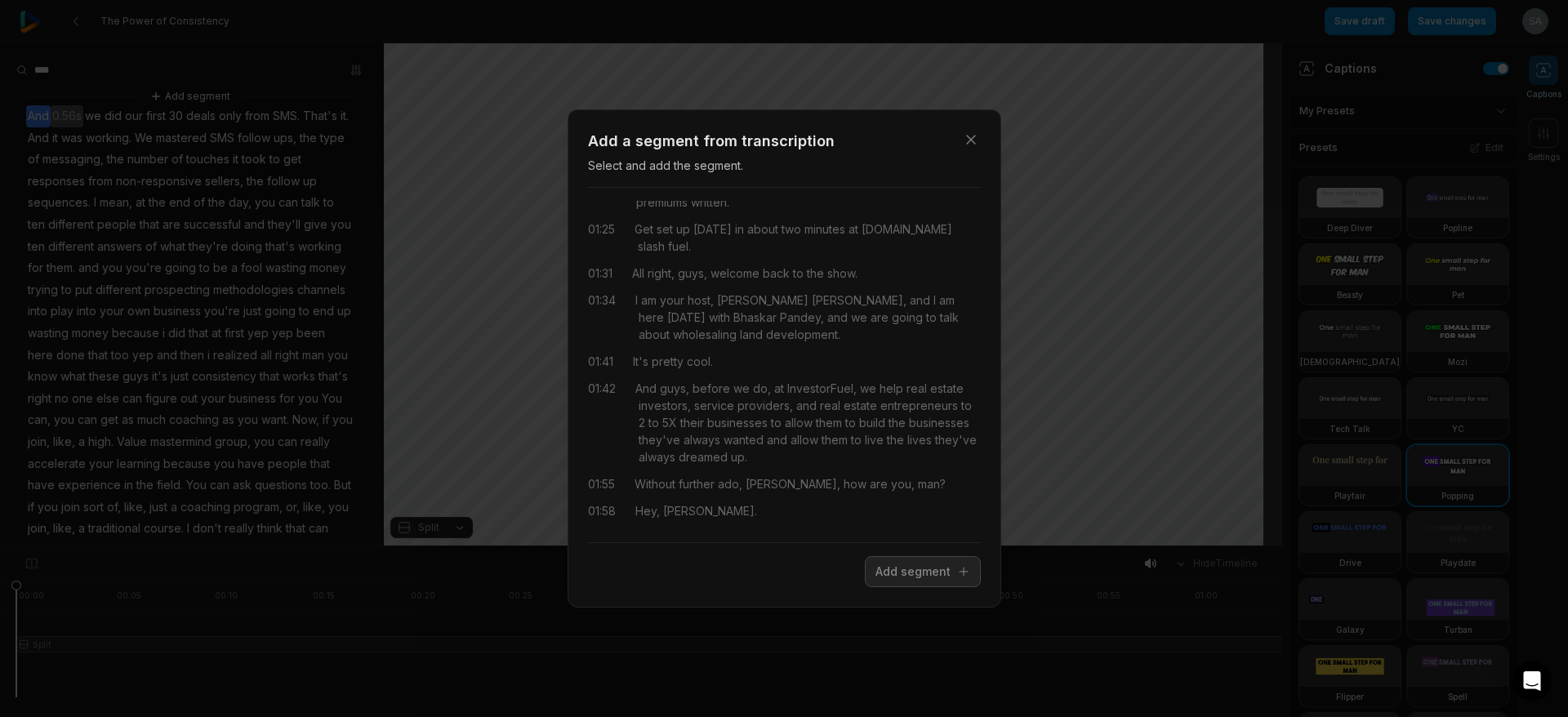 scroll, scrollTop: 1102, scrollLeft: 0, axis: vertical 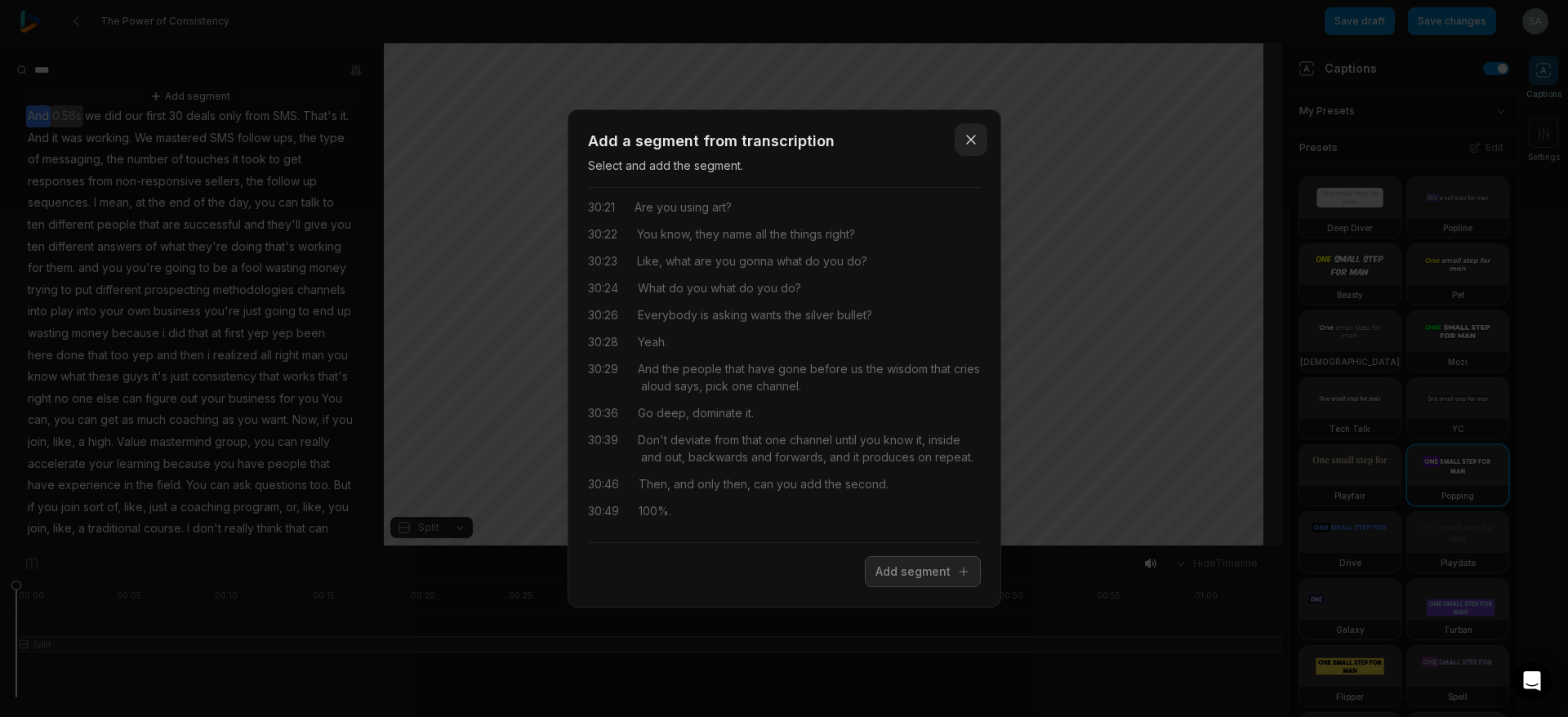 click on "Close" at bounding box center [971, 140] 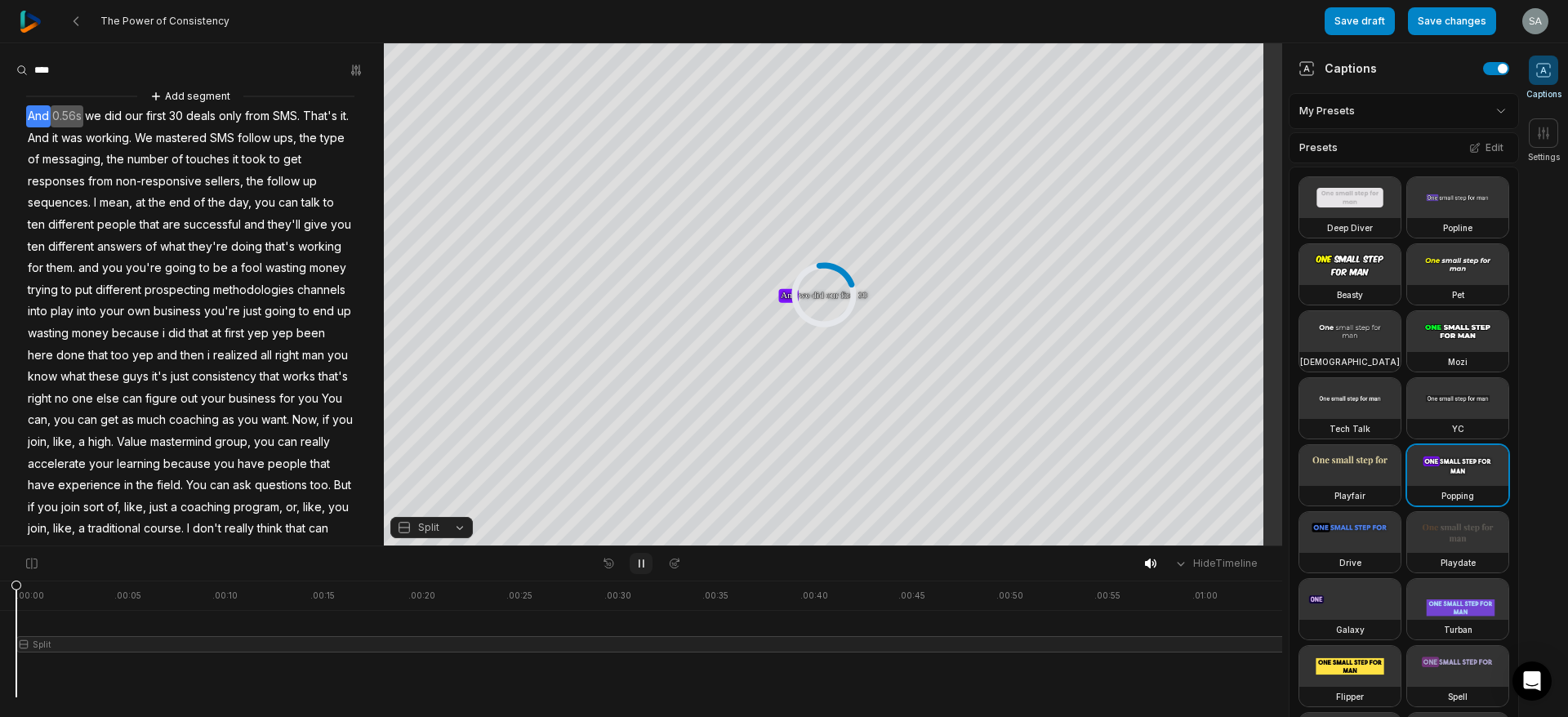 click 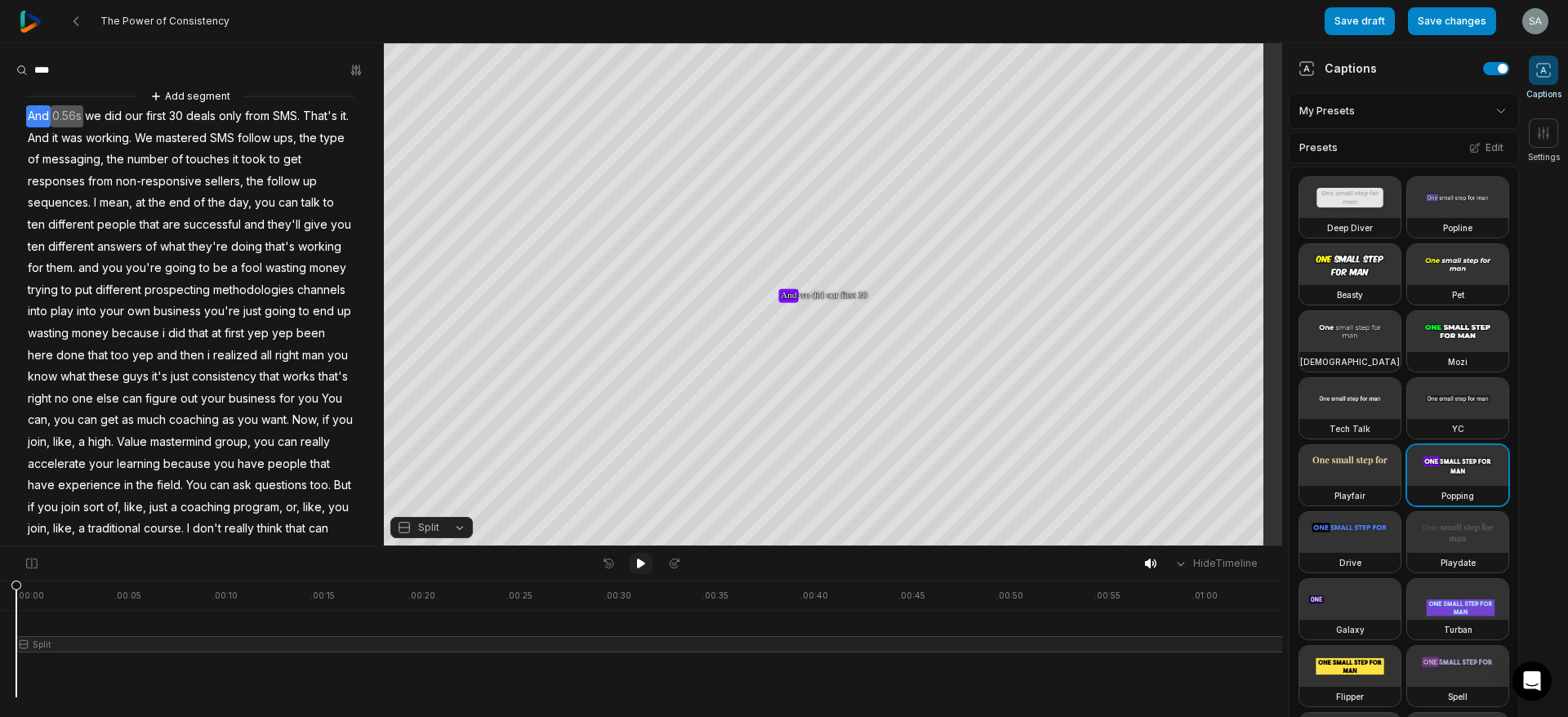 type 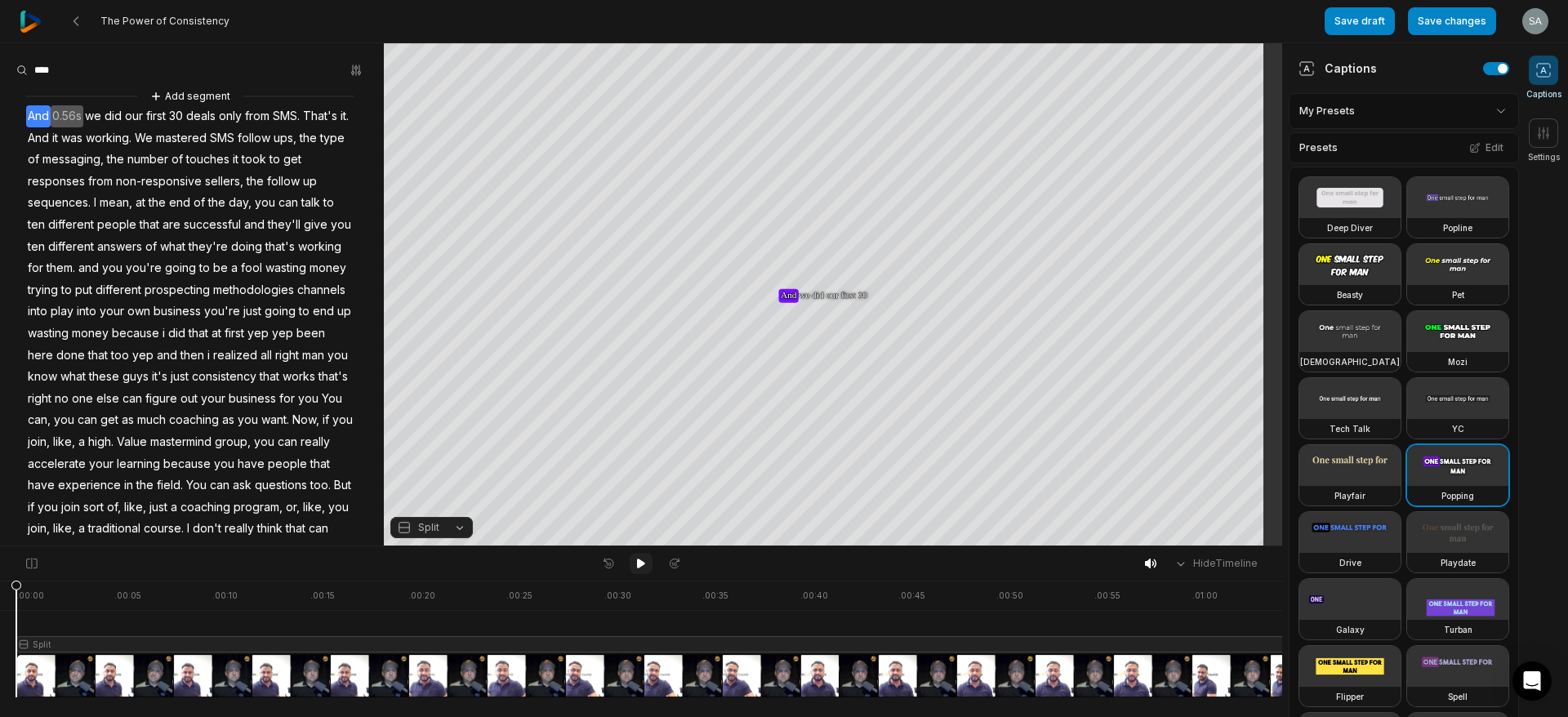 click 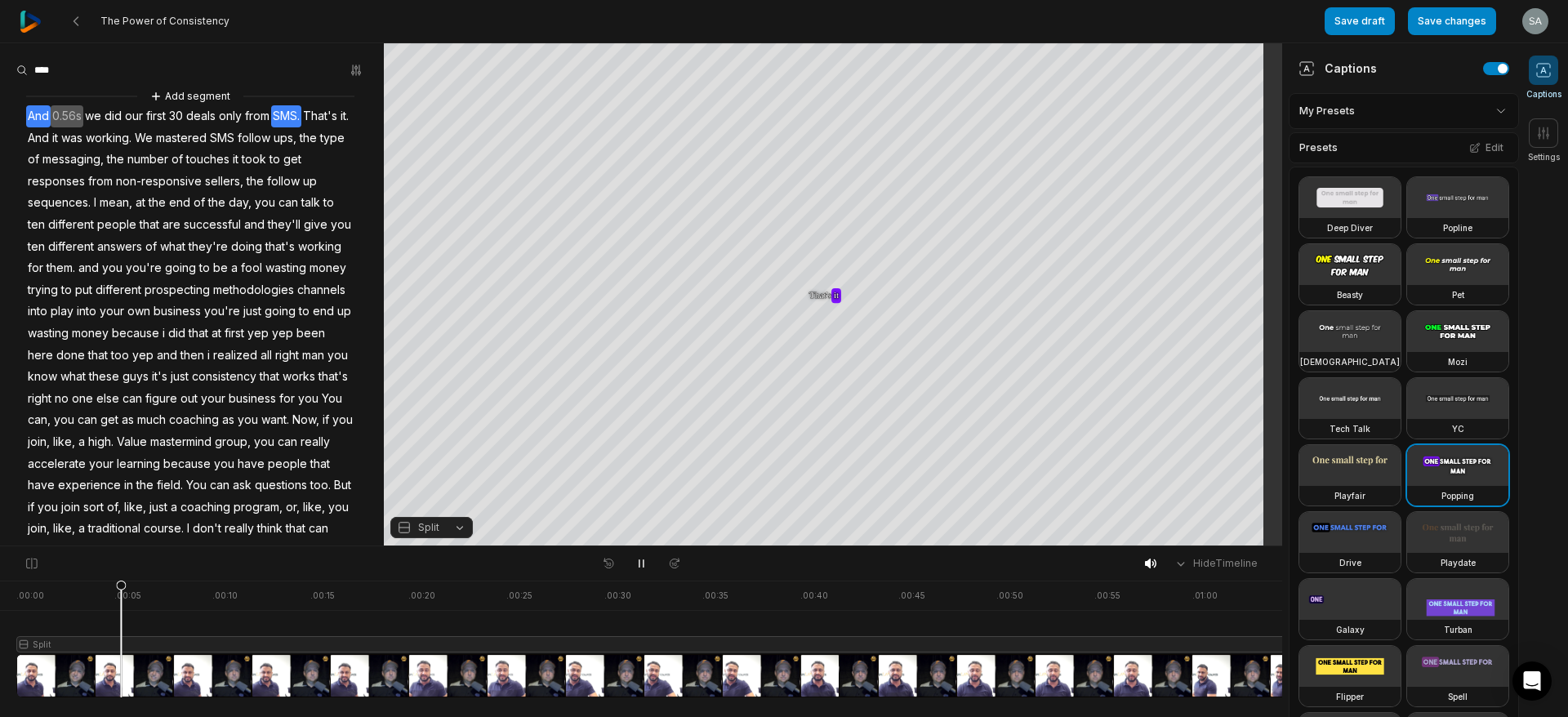 click on "And" at bounding box center (38, 116) 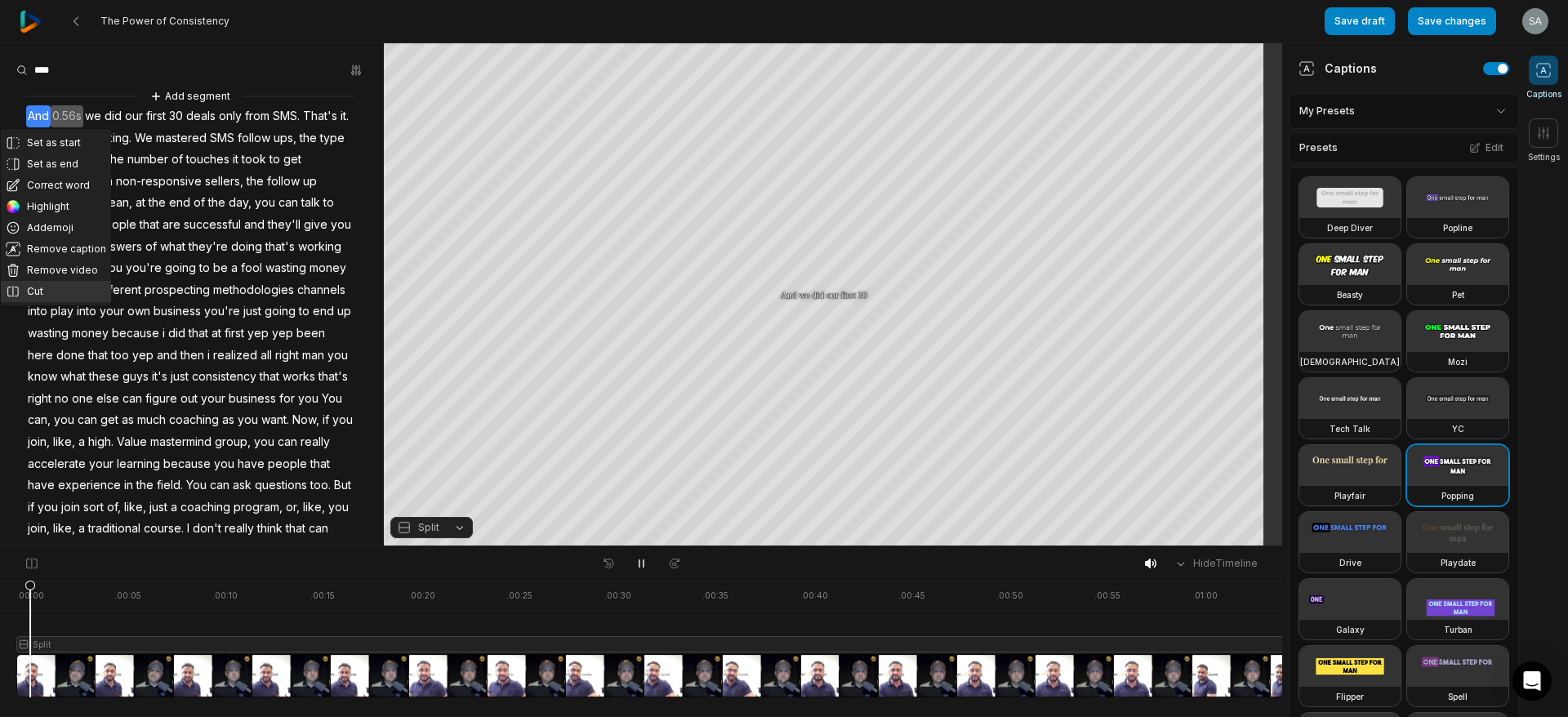 click on "Cut" at bounding box center [56, 292] 